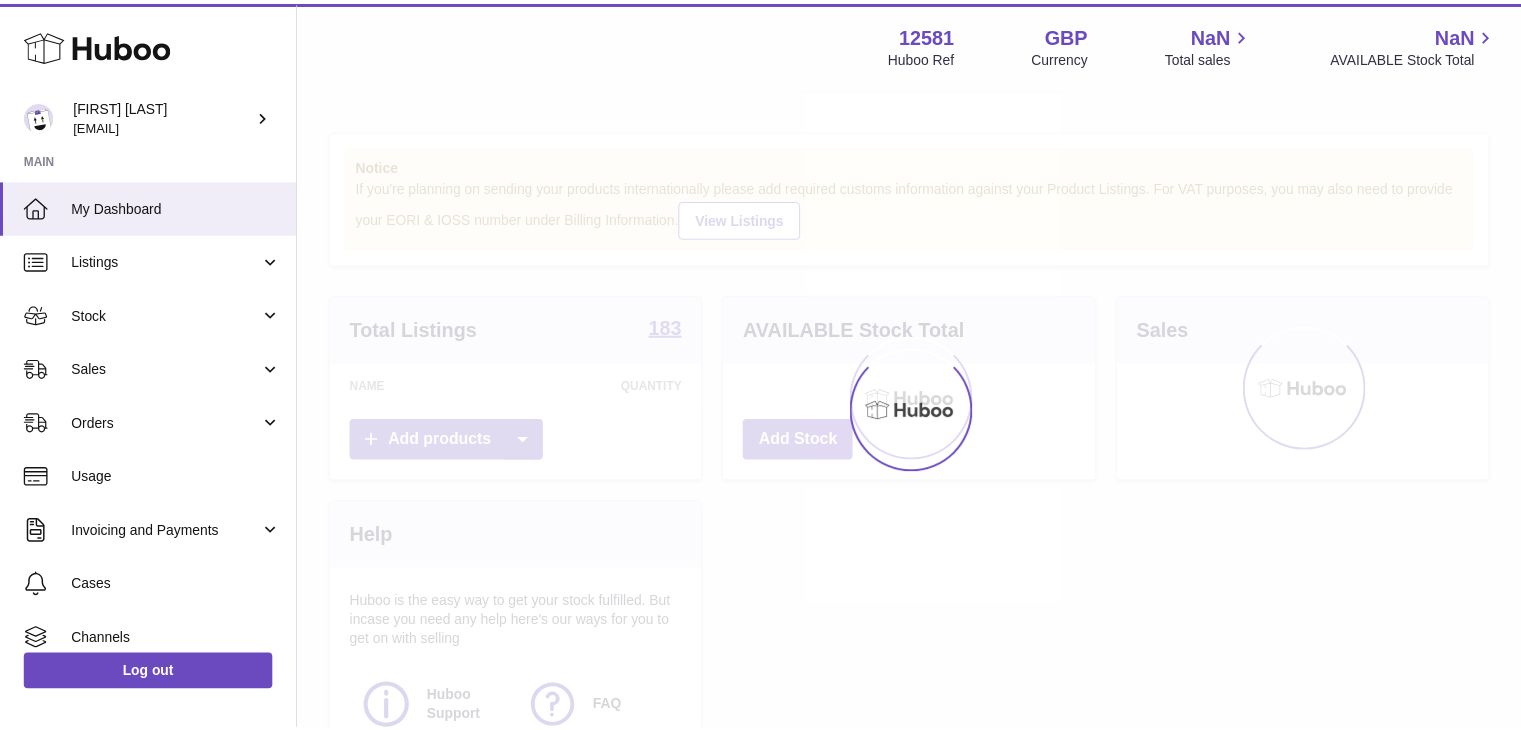 scroll, scrollTop: 0, scrollLeft: 0, axis: both 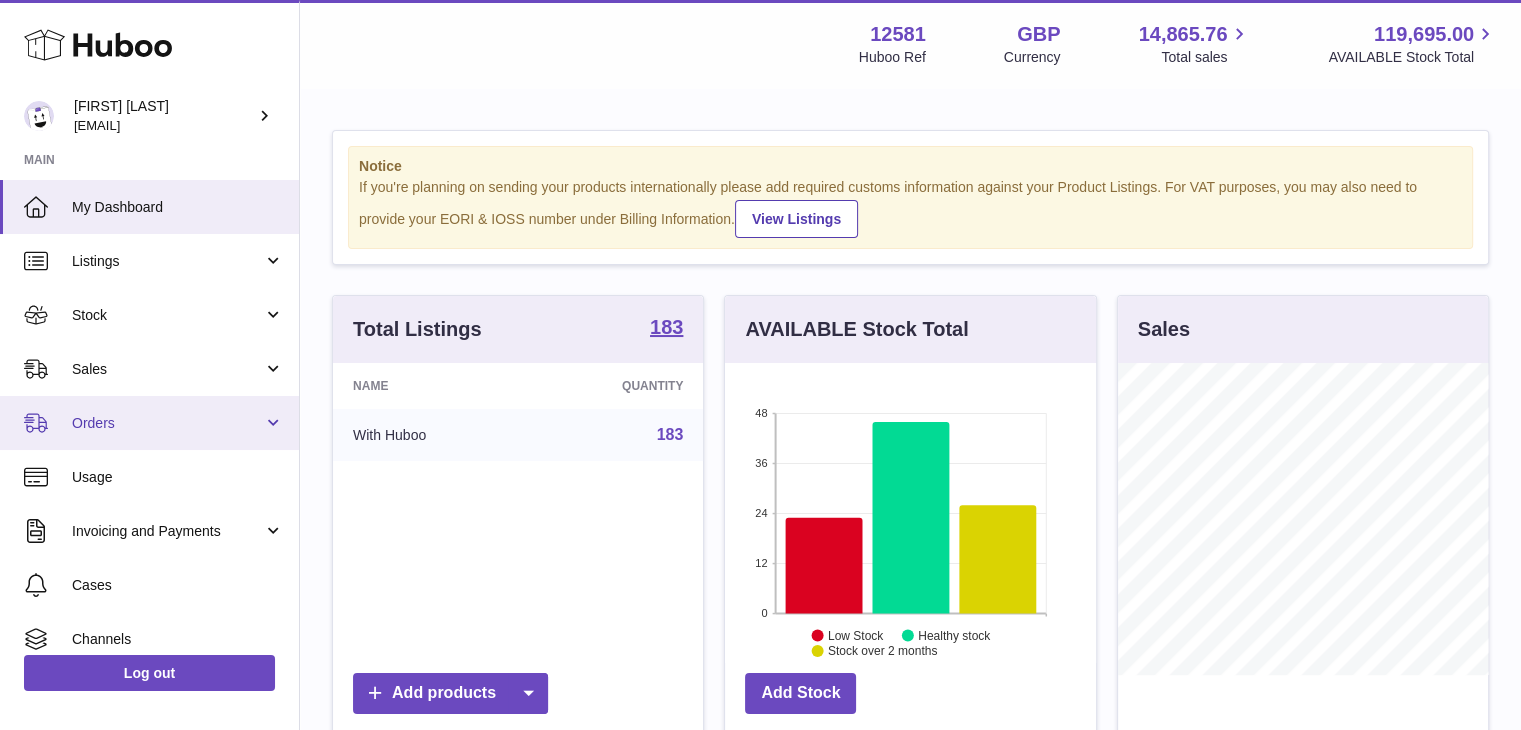 click on "Orders" at bounding box center [167, 423] 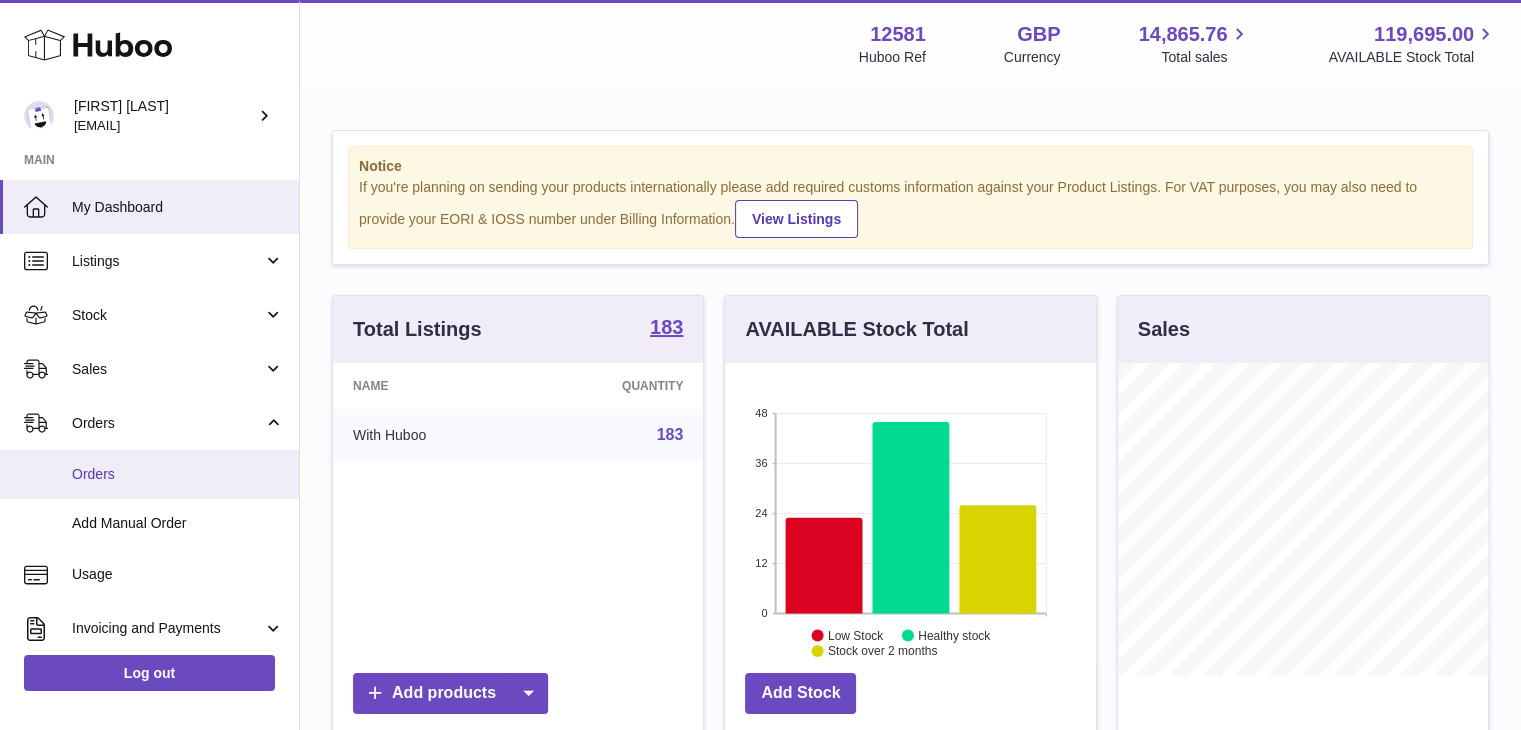 click on "Orders" at bounding box center [178, 474] 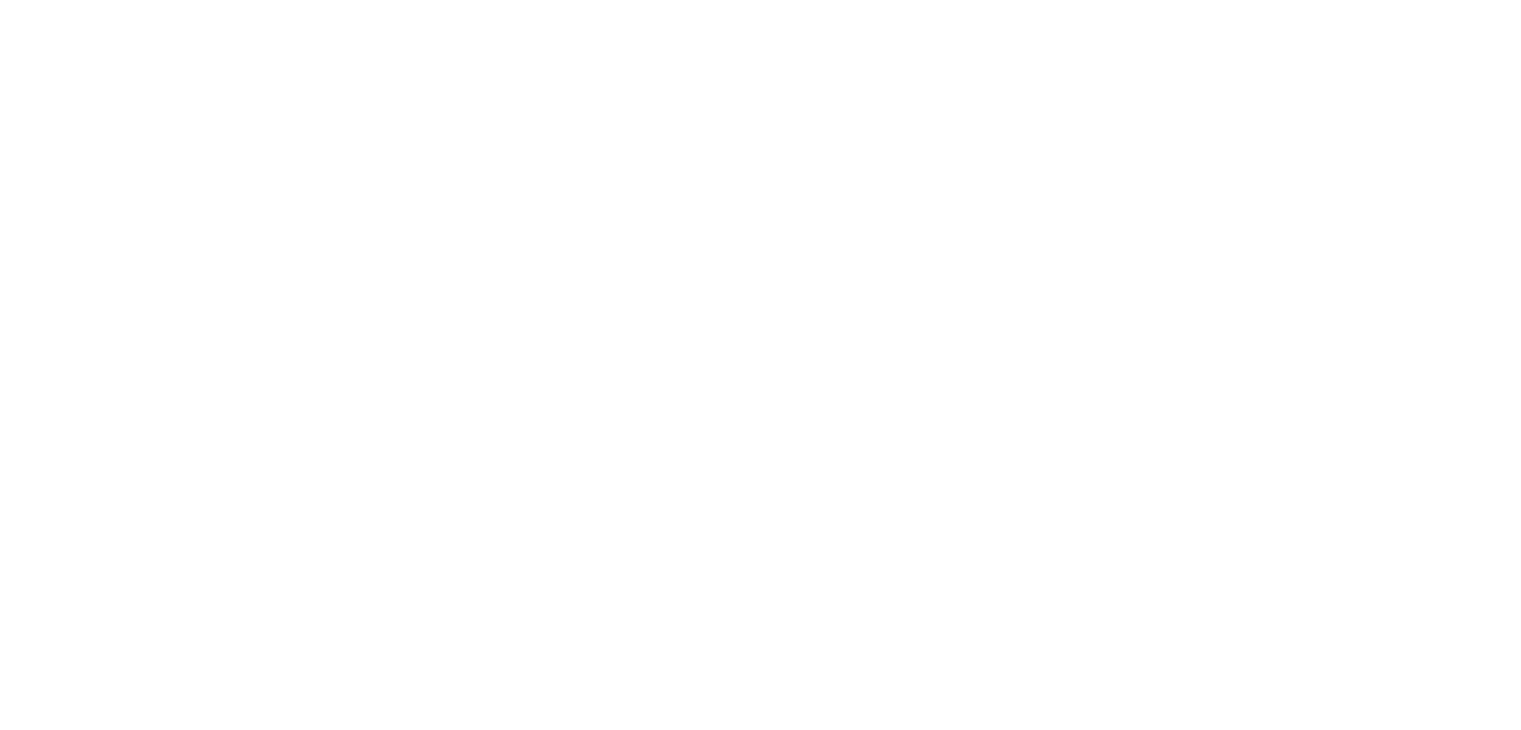 scroll, scrollTop: 0, scrollLeft: 0, axis: both 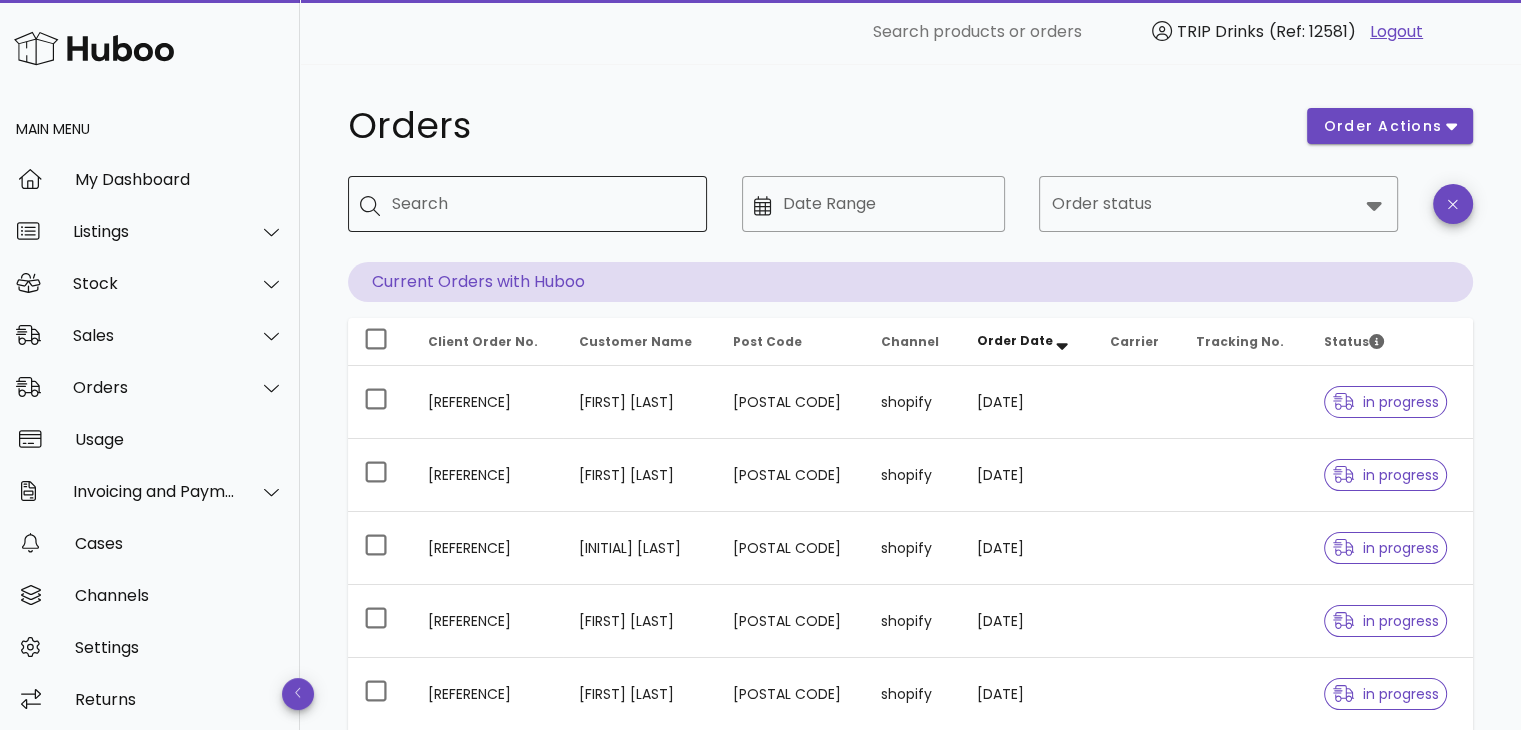click on "Search" at bounding box center (541, 204) 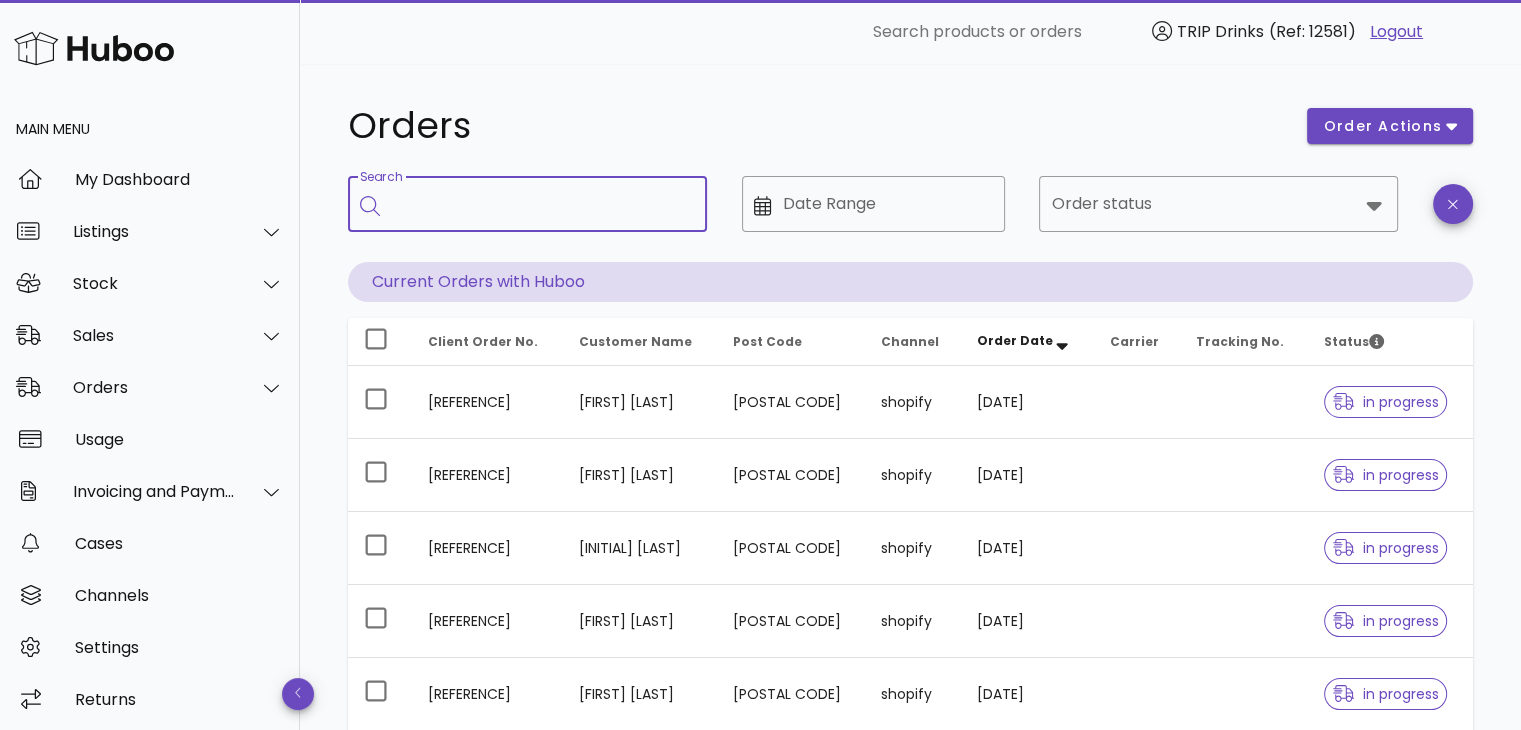 paste on "**********" 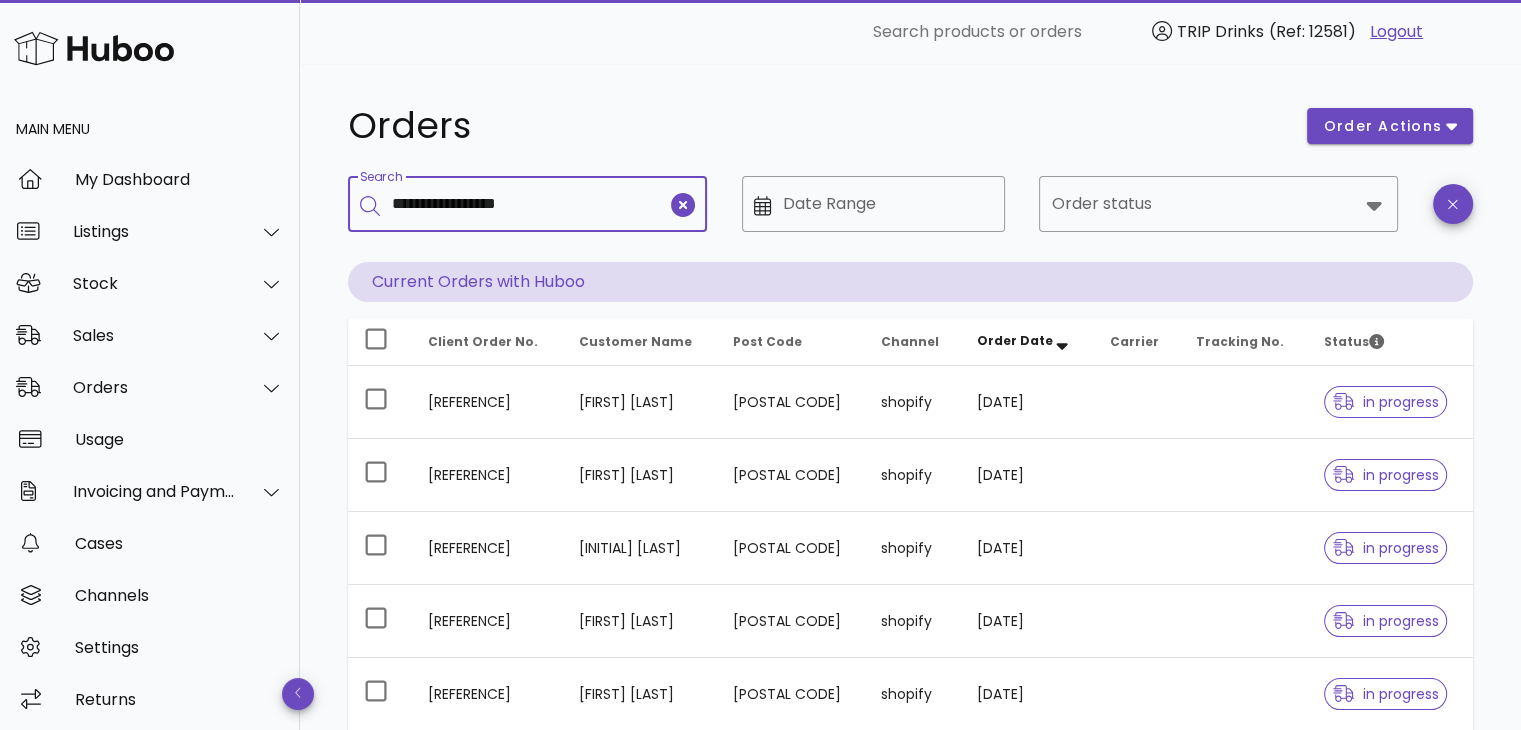 type on "**********" 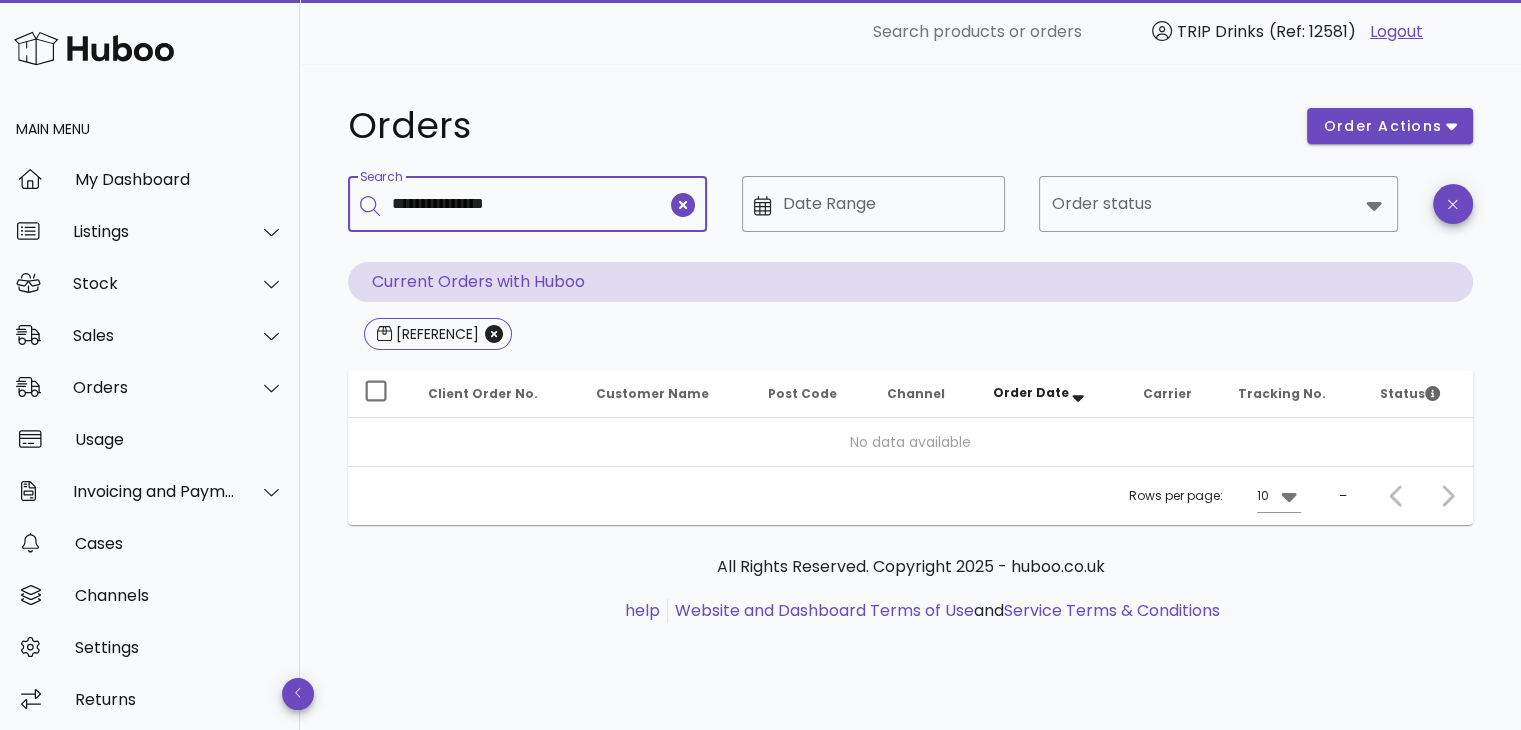 type on "**********" 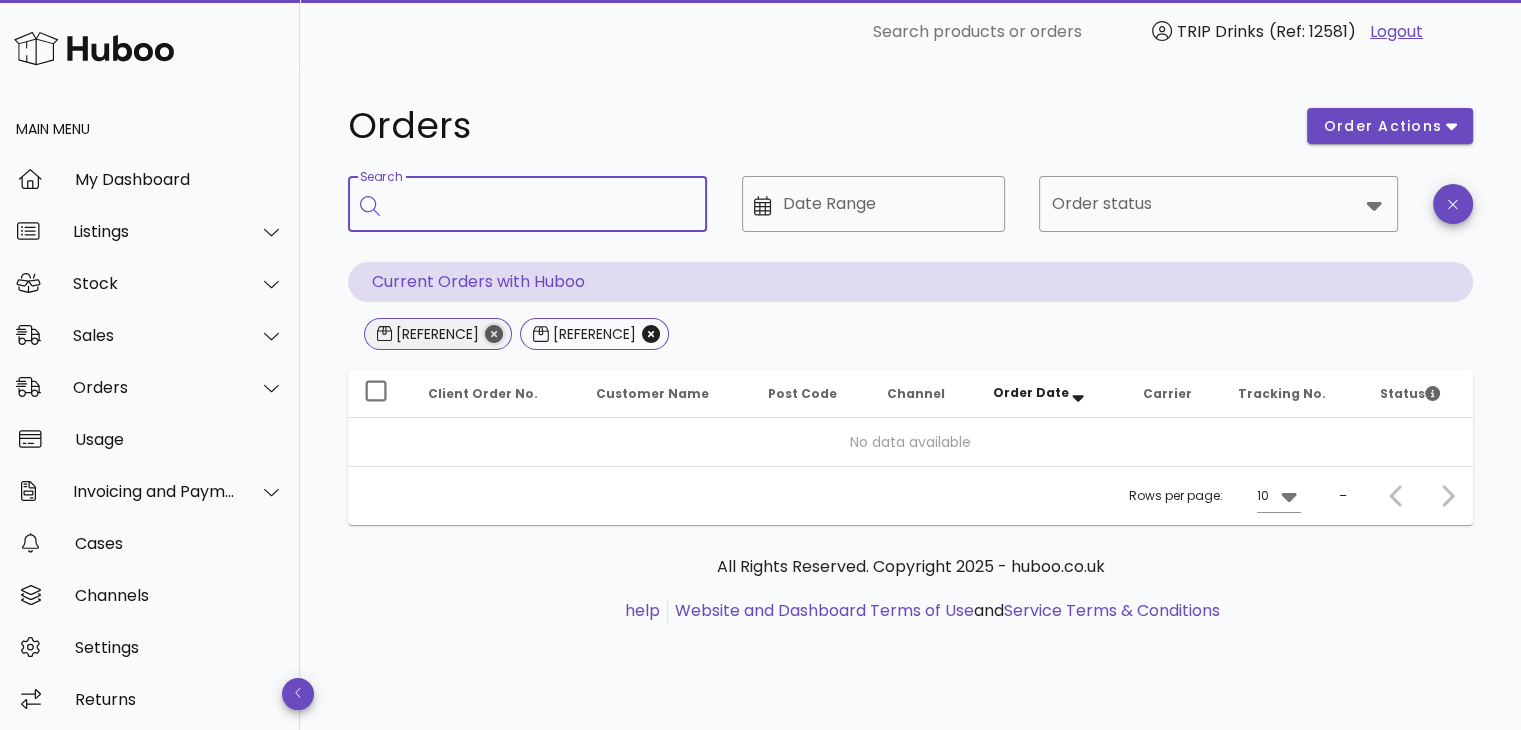 click 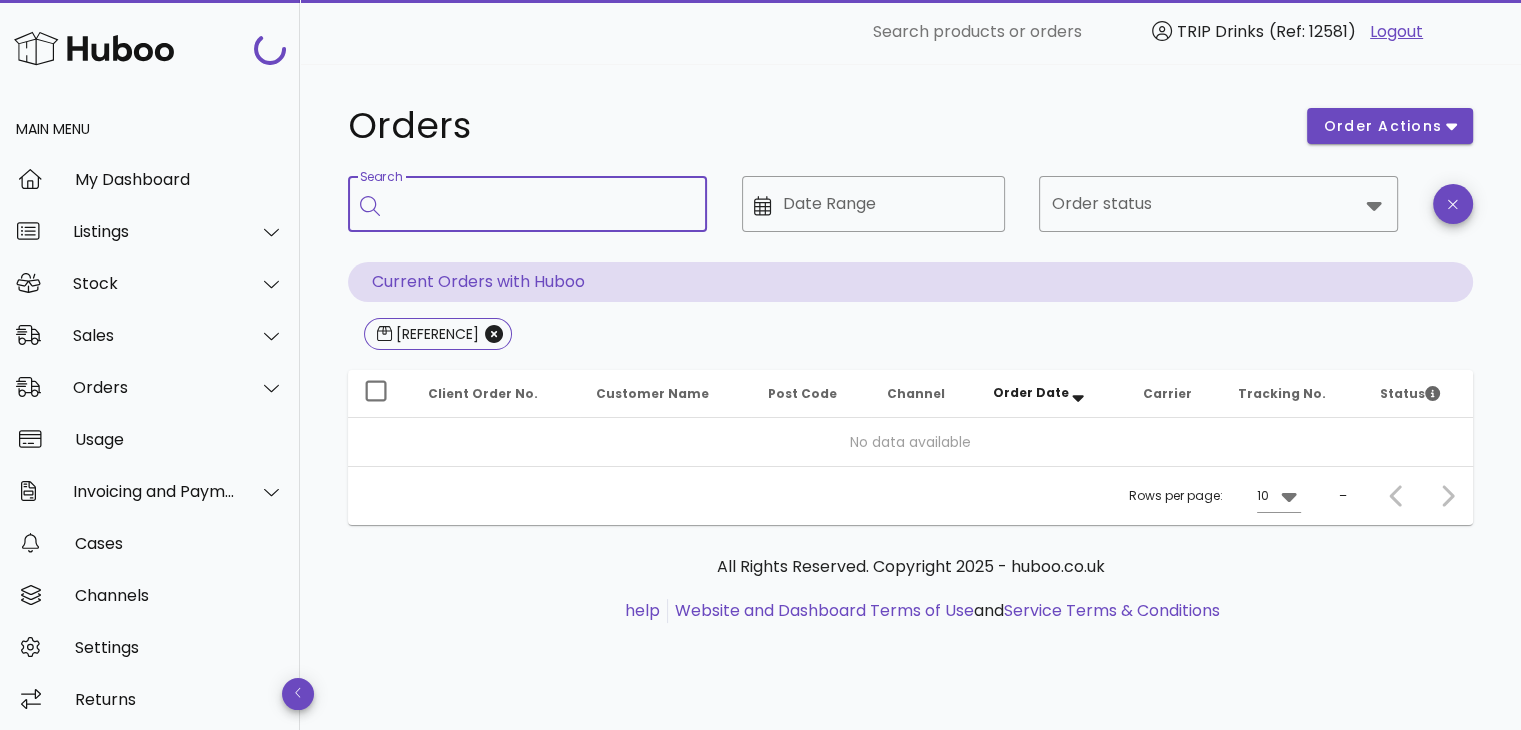 click on "Search" at bounding box center (541, 204) 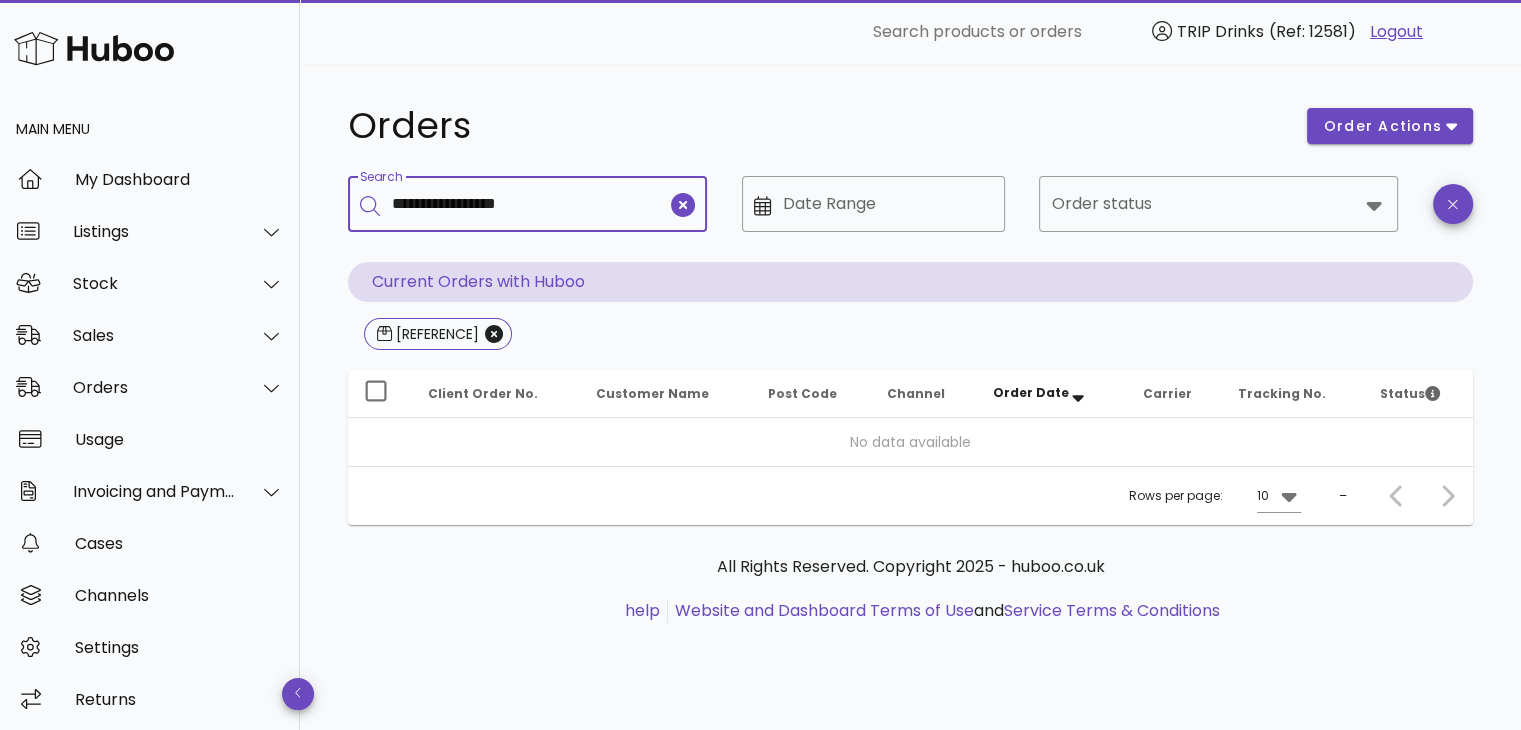 click on "**********" at bounding box center [529, 204] 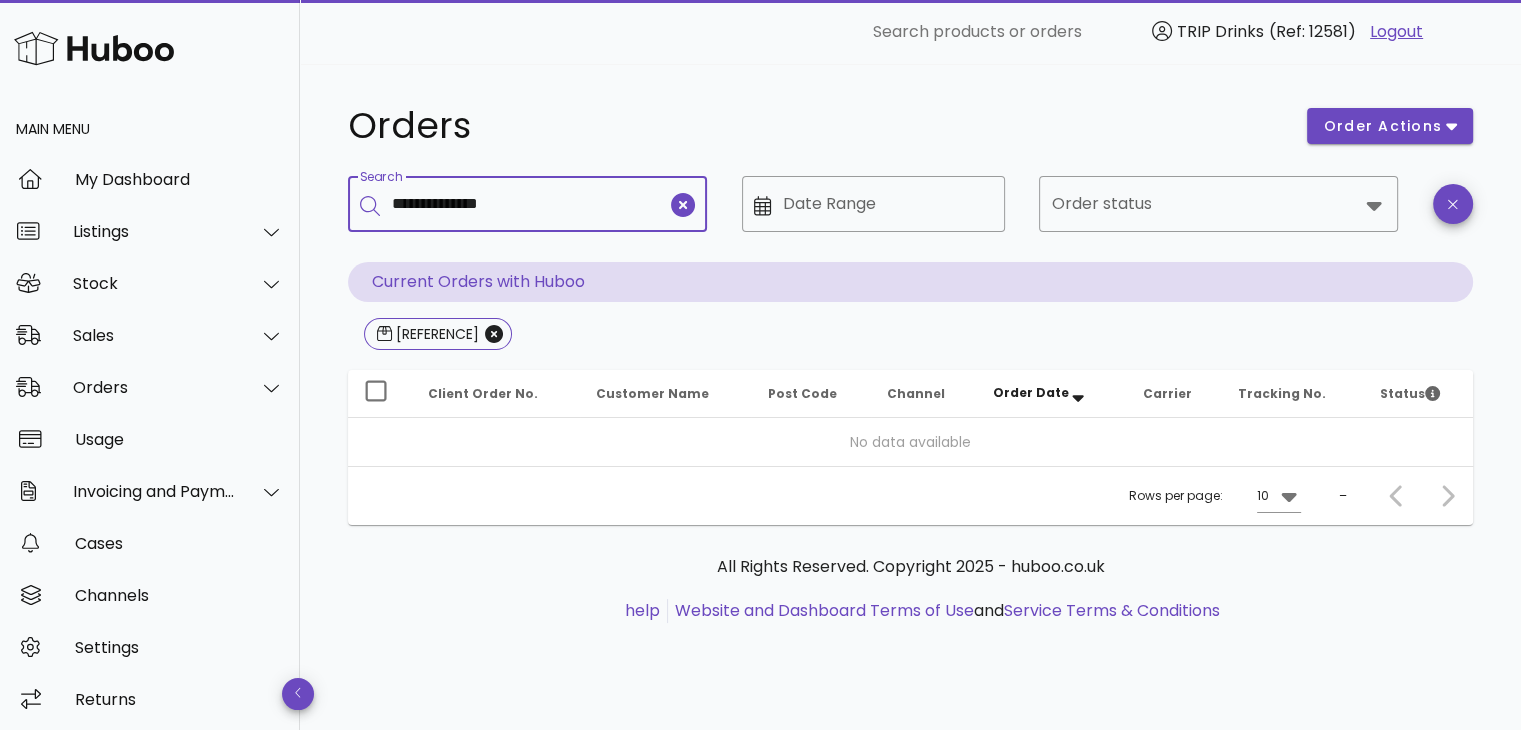 click on "**********" at bounding box center [529, 204] 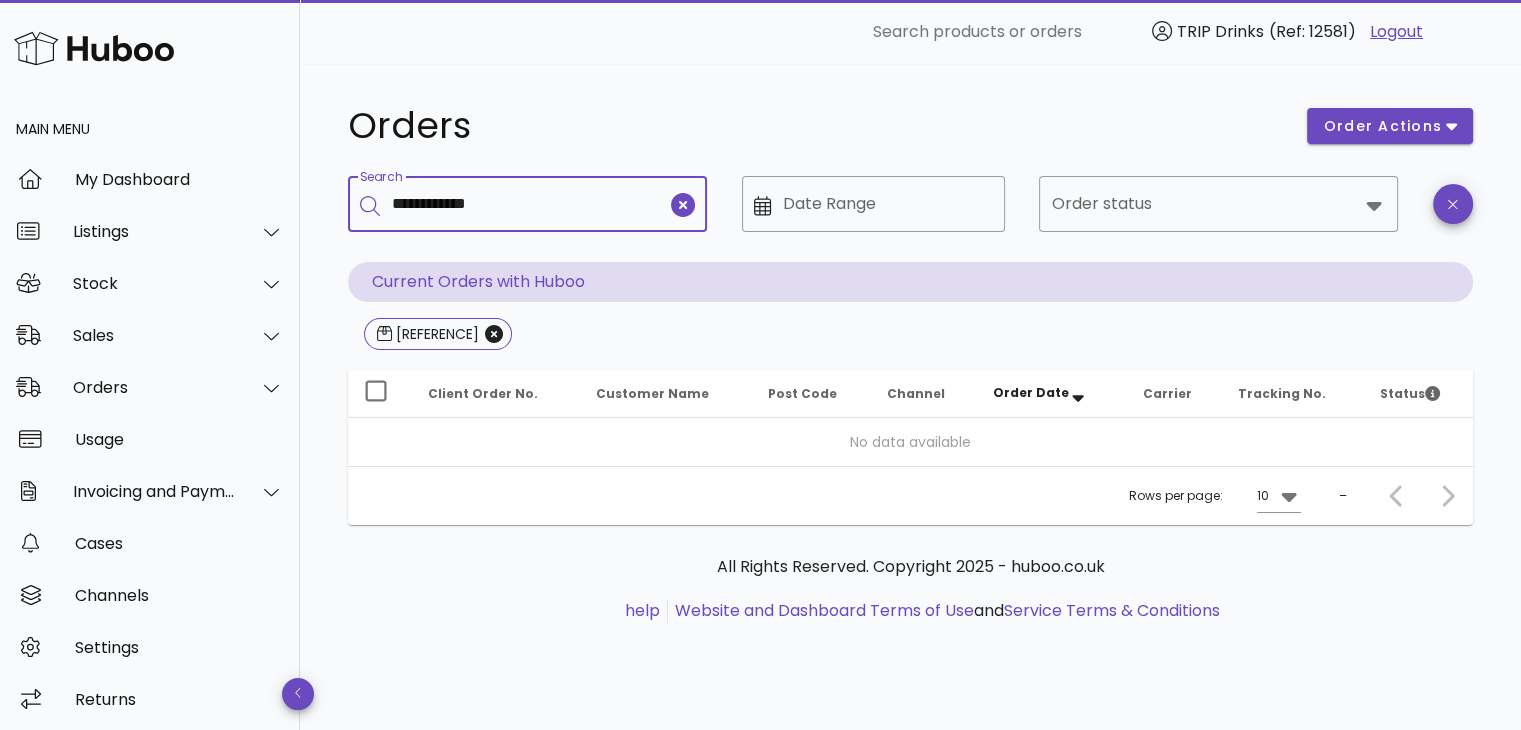 type on "**********" 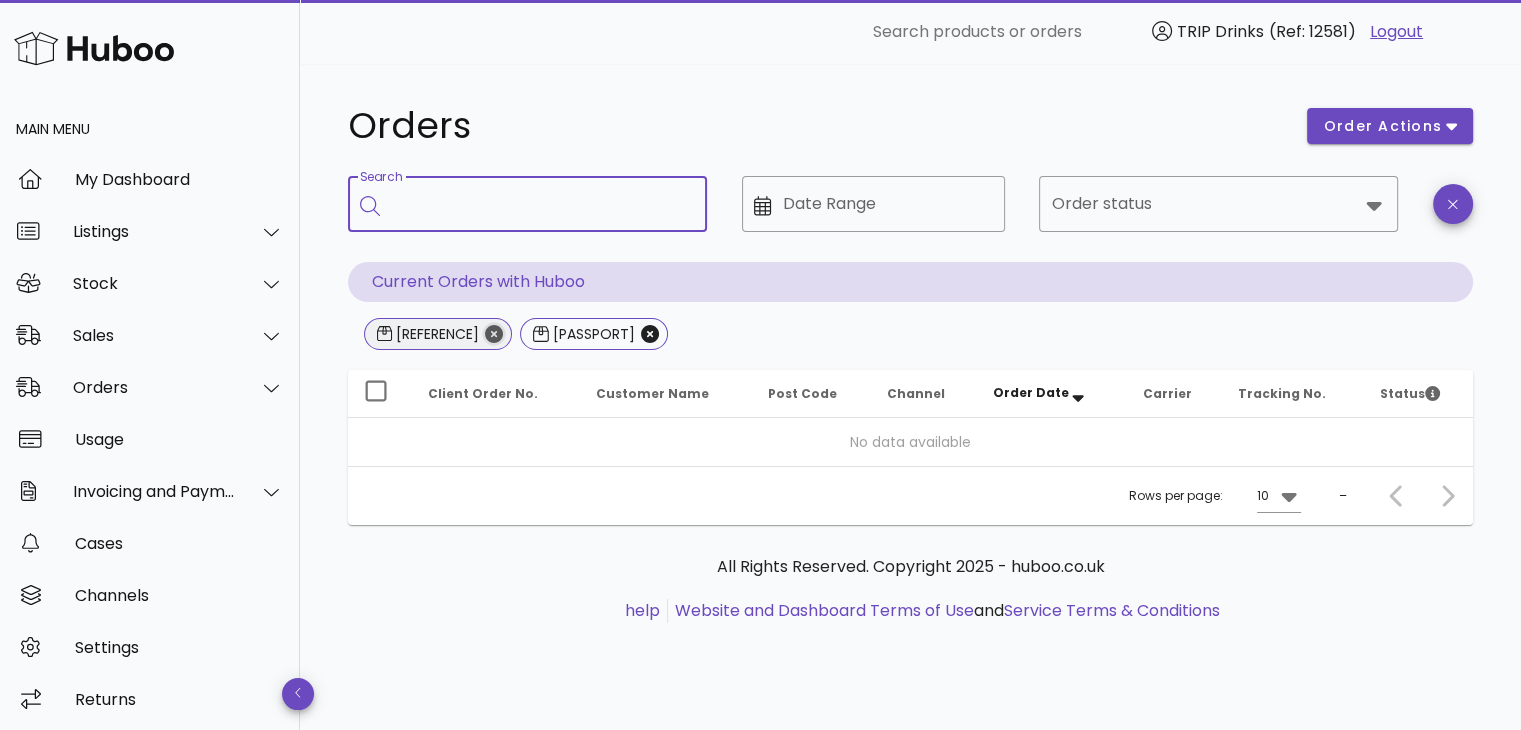 click 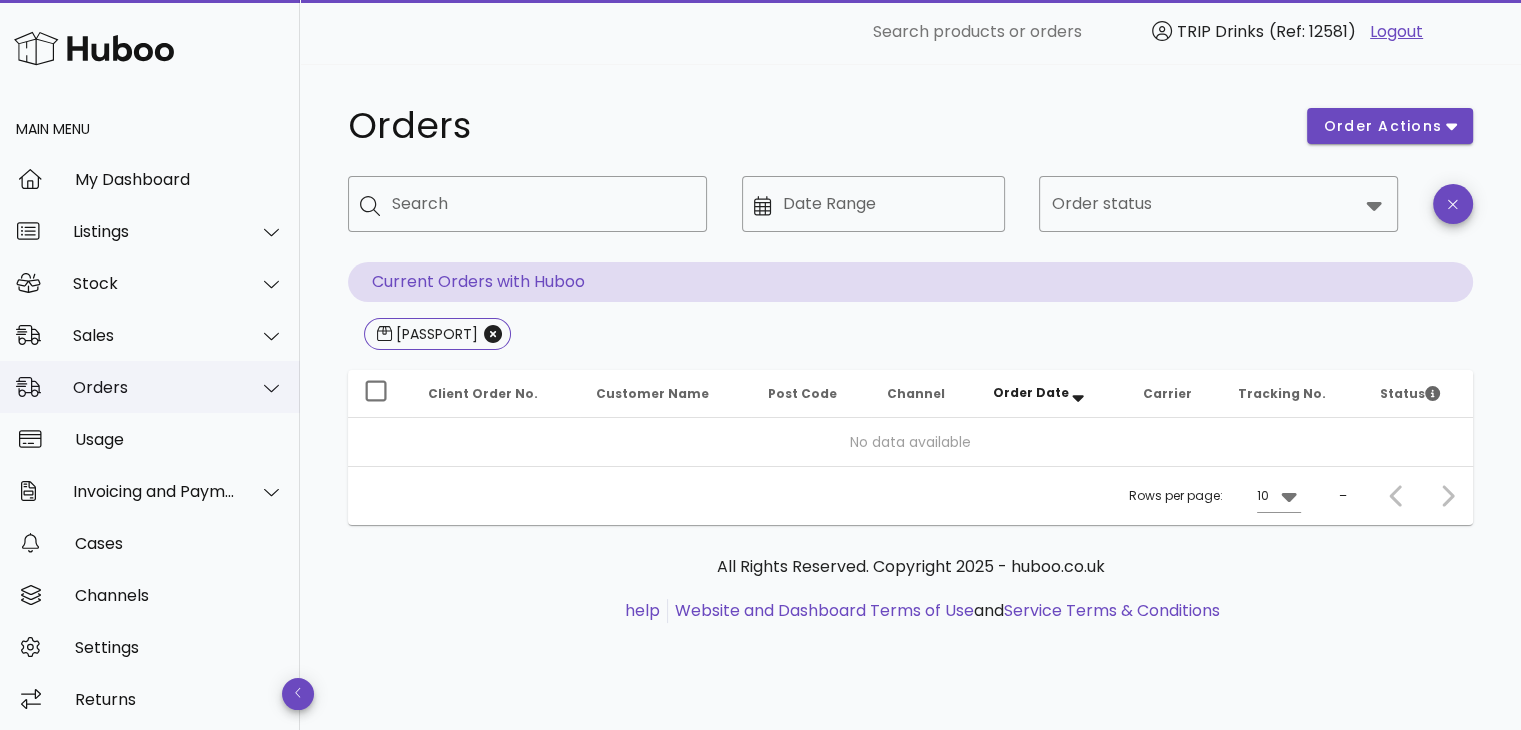 scroll, scrollTop: 4, scrollLeft: 0, axis: vertical 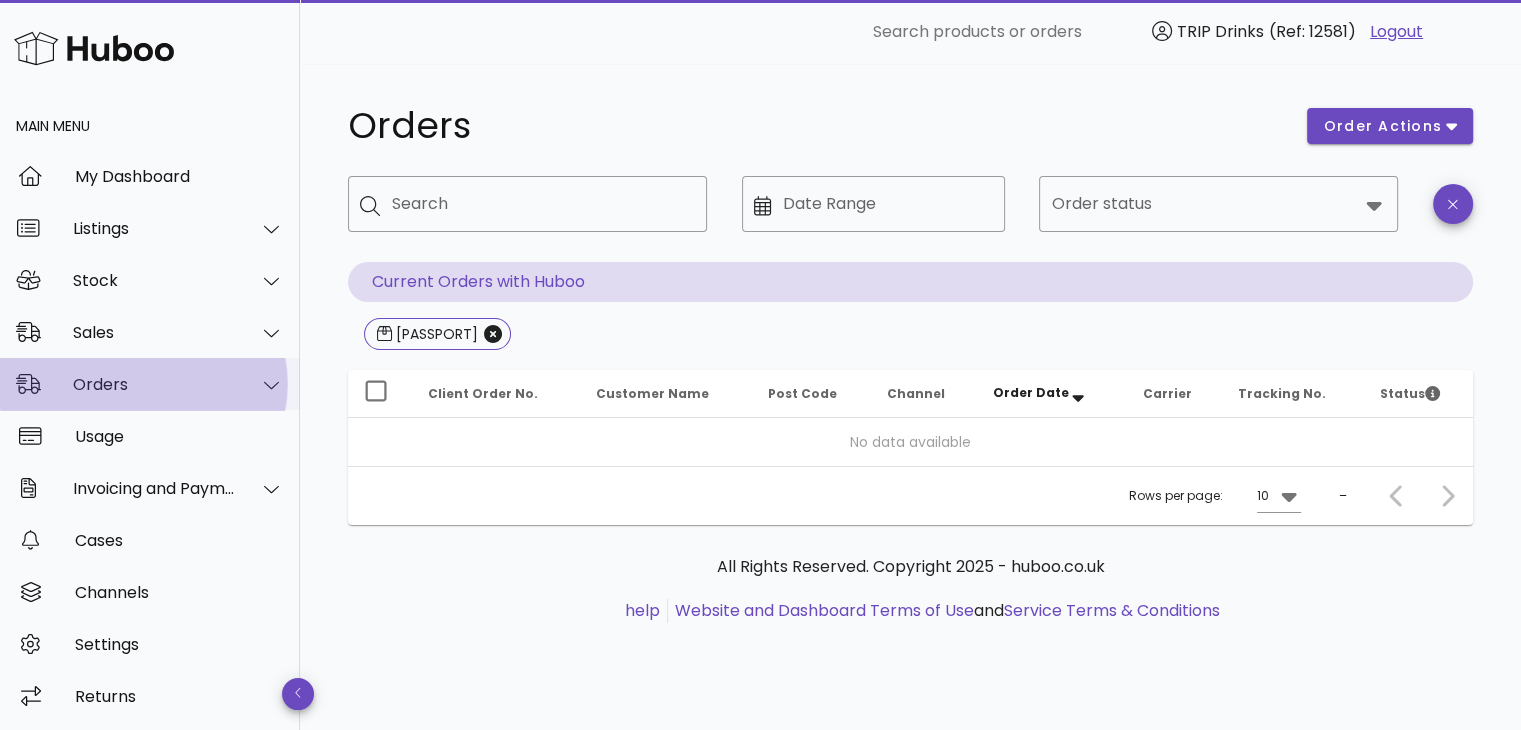 click at bounding box center (271, 385) 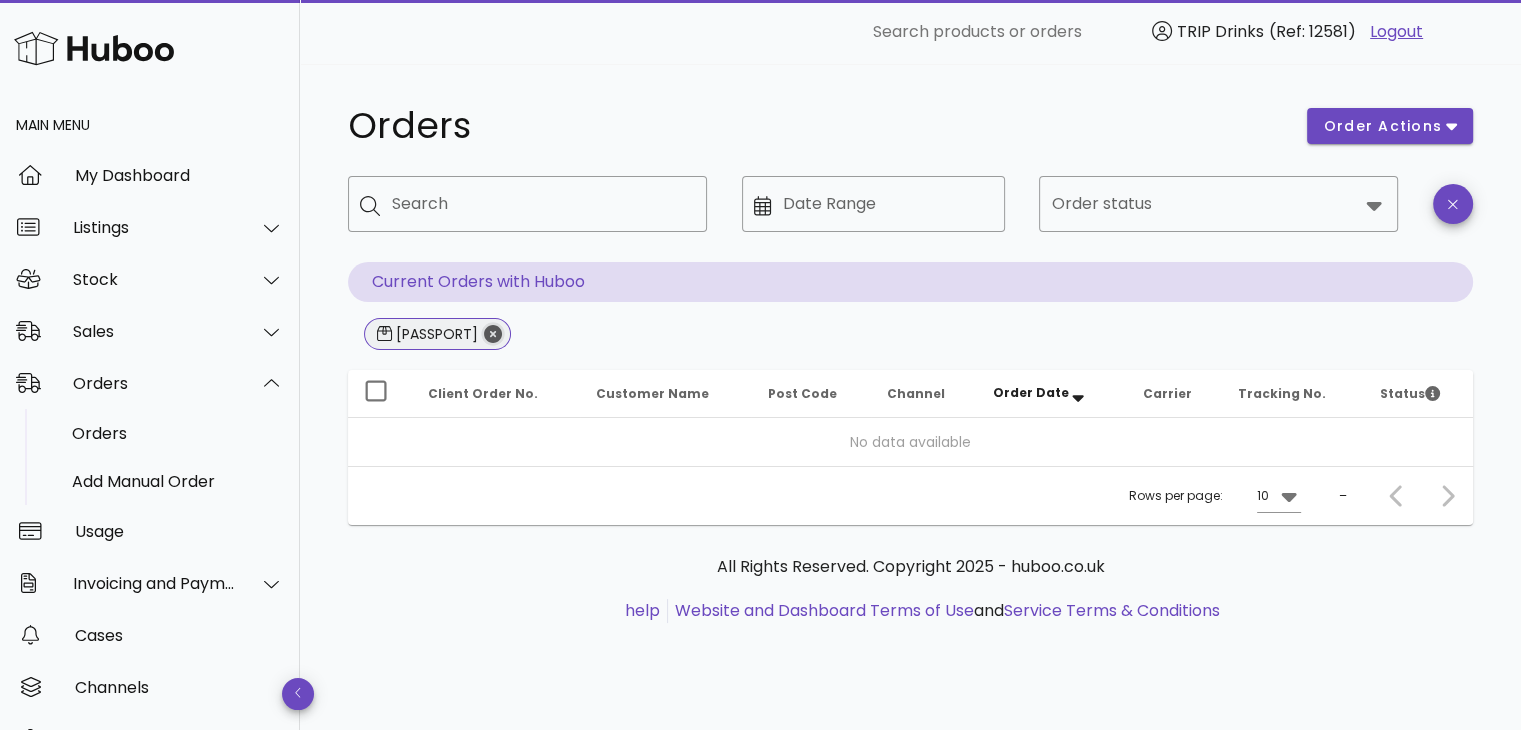 click 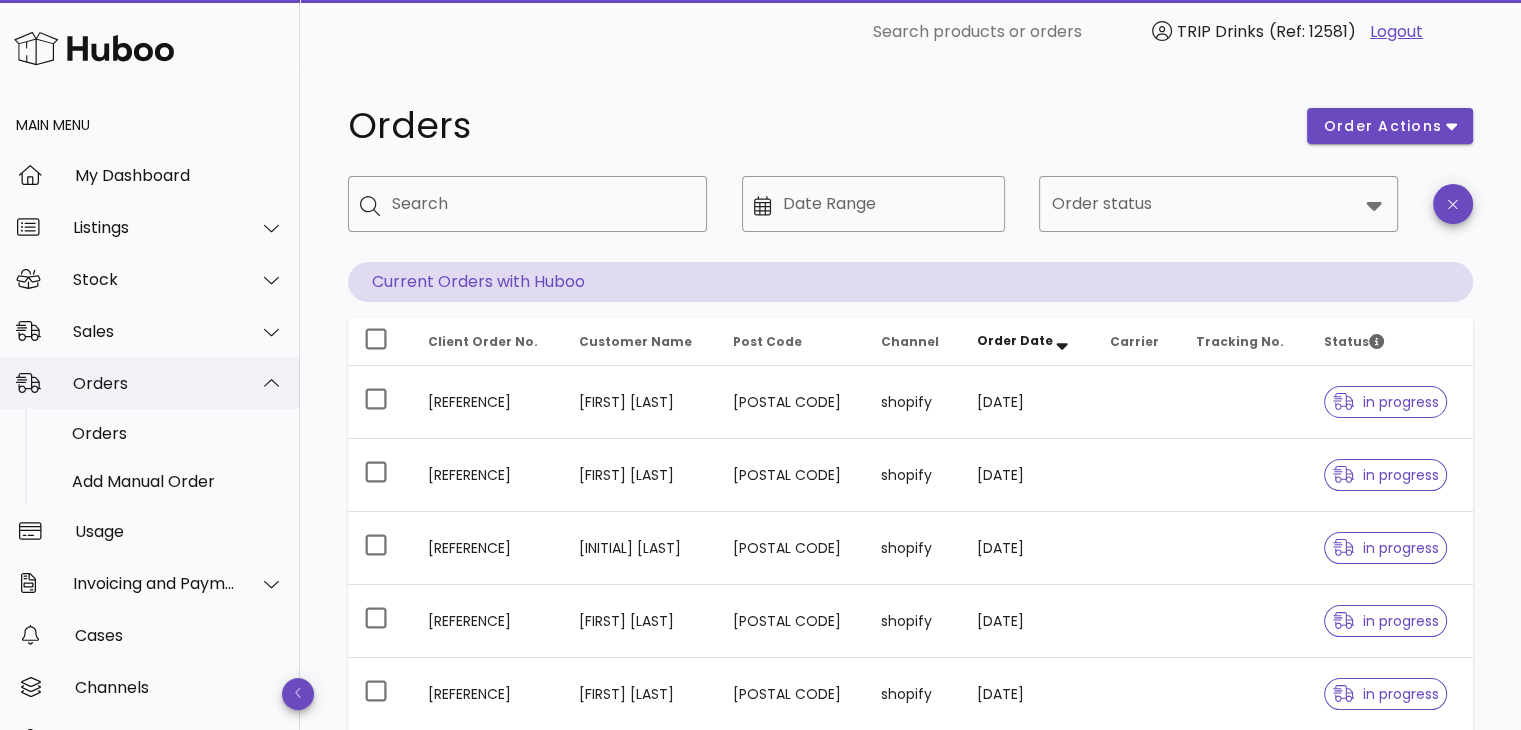 click on "Orders" at bounding box center (154, 383) 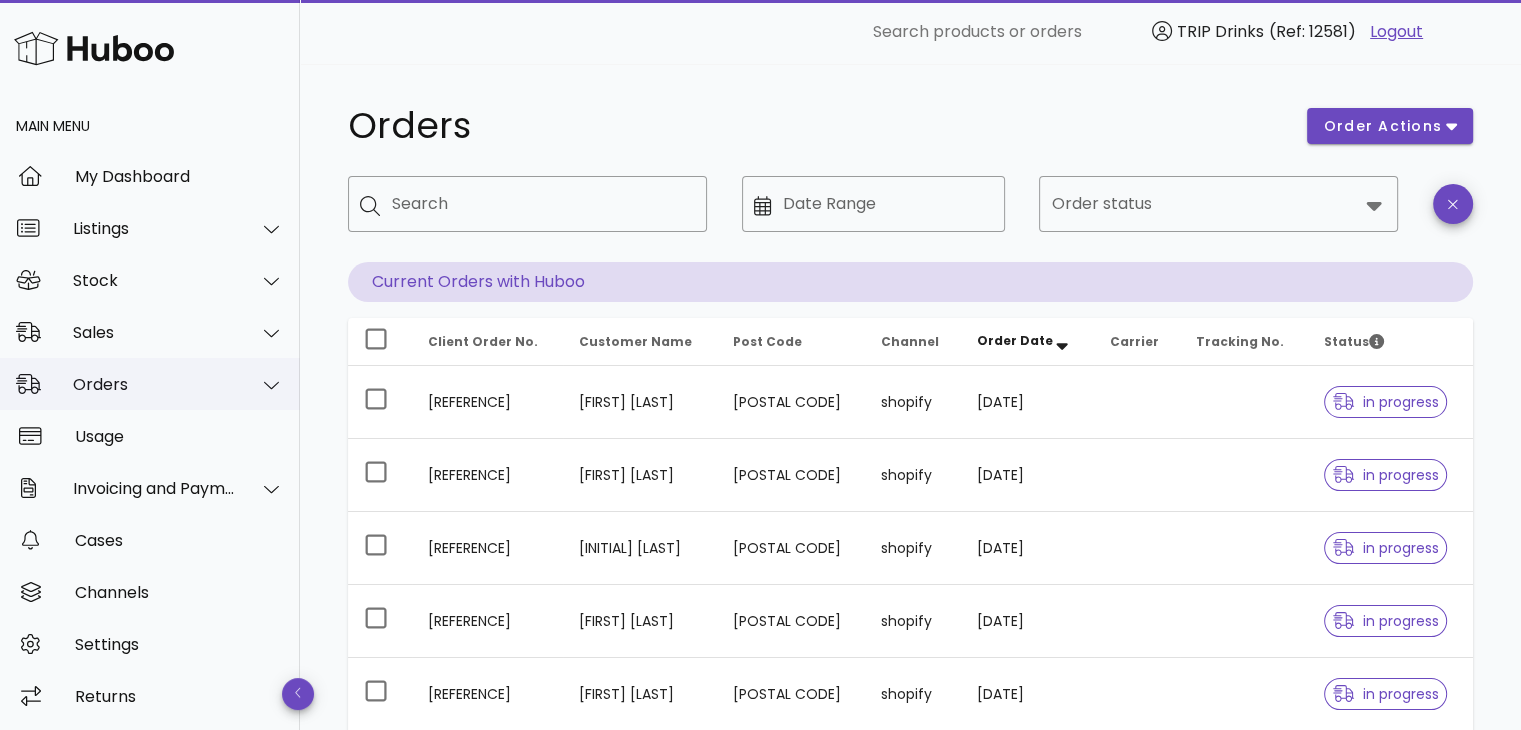 click on "Orders" at bounding box center [154, 384] 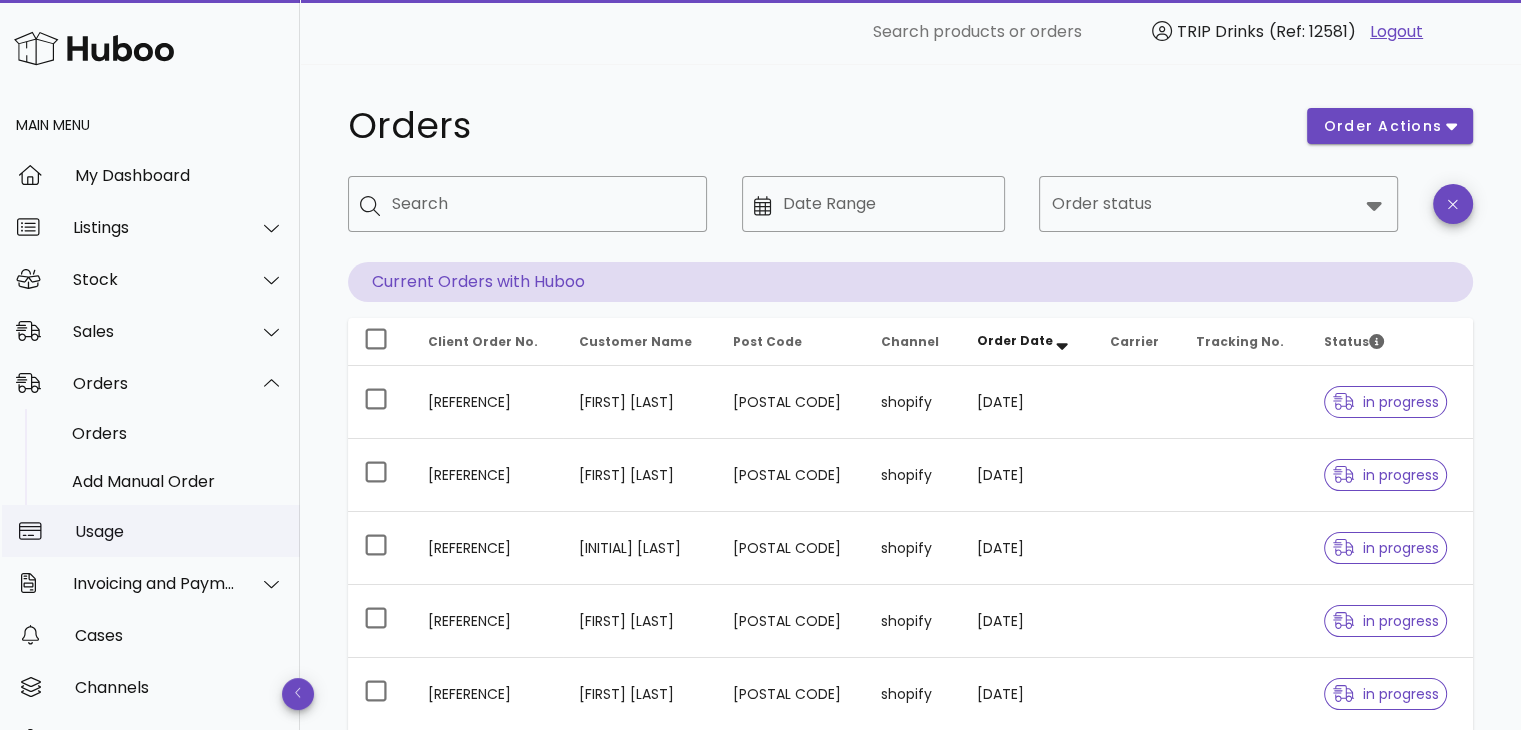 scroll, scrollTop: 100, scrollLeft: 0, axis: vertical 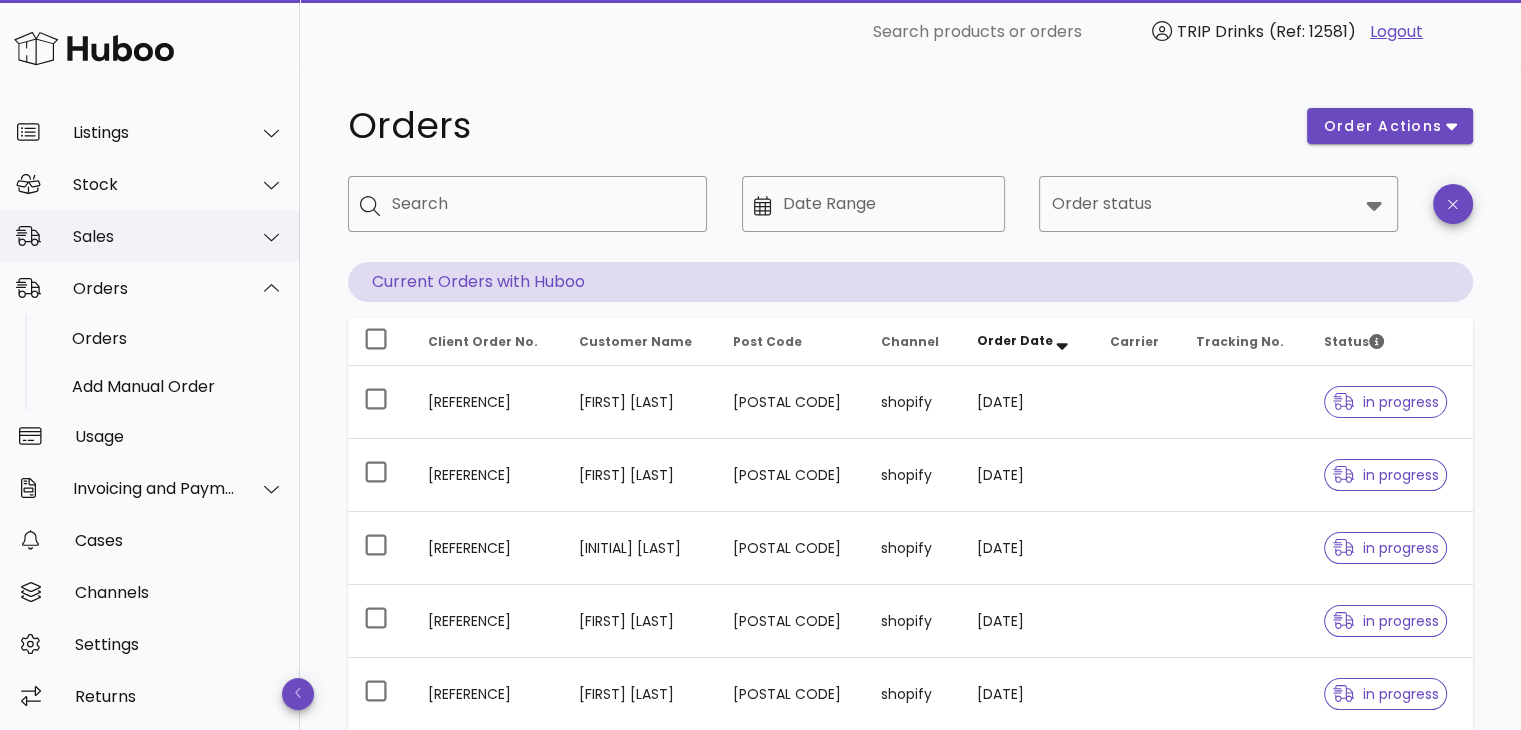 click at bounding box center [260, 237] 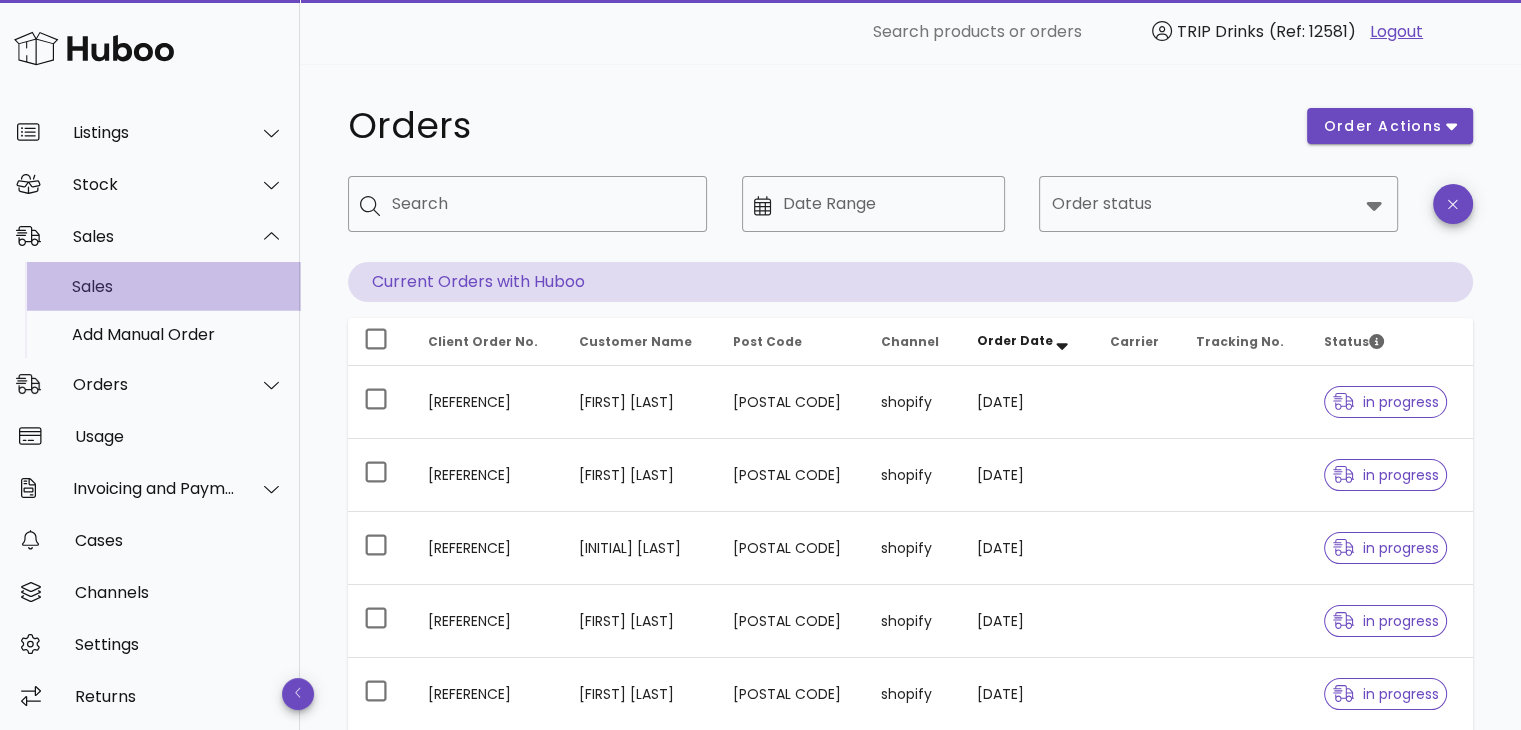 click on "Sales" at bounding box center (178, 286) 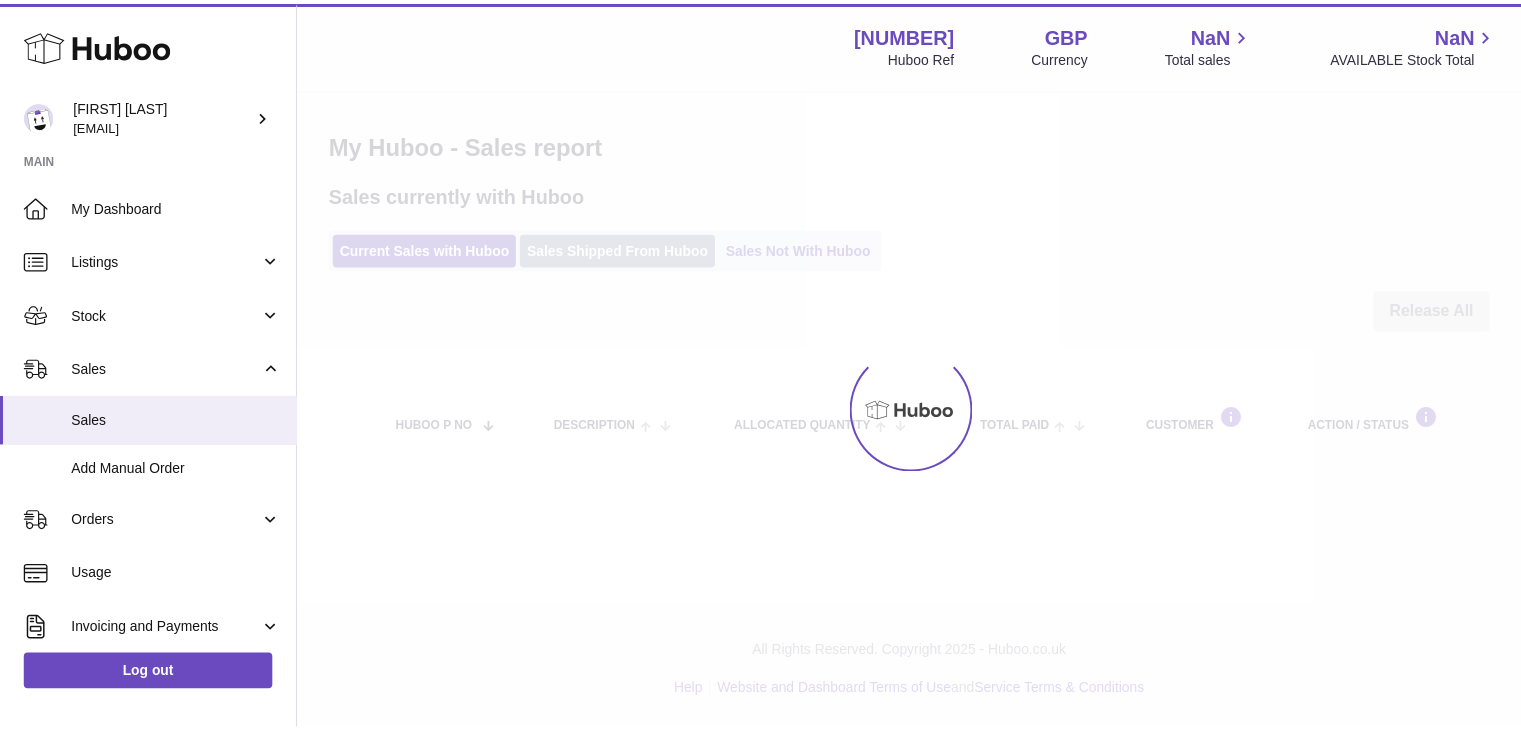 scroll, scrollTop: 0, scrollLeft: 0, axis: both 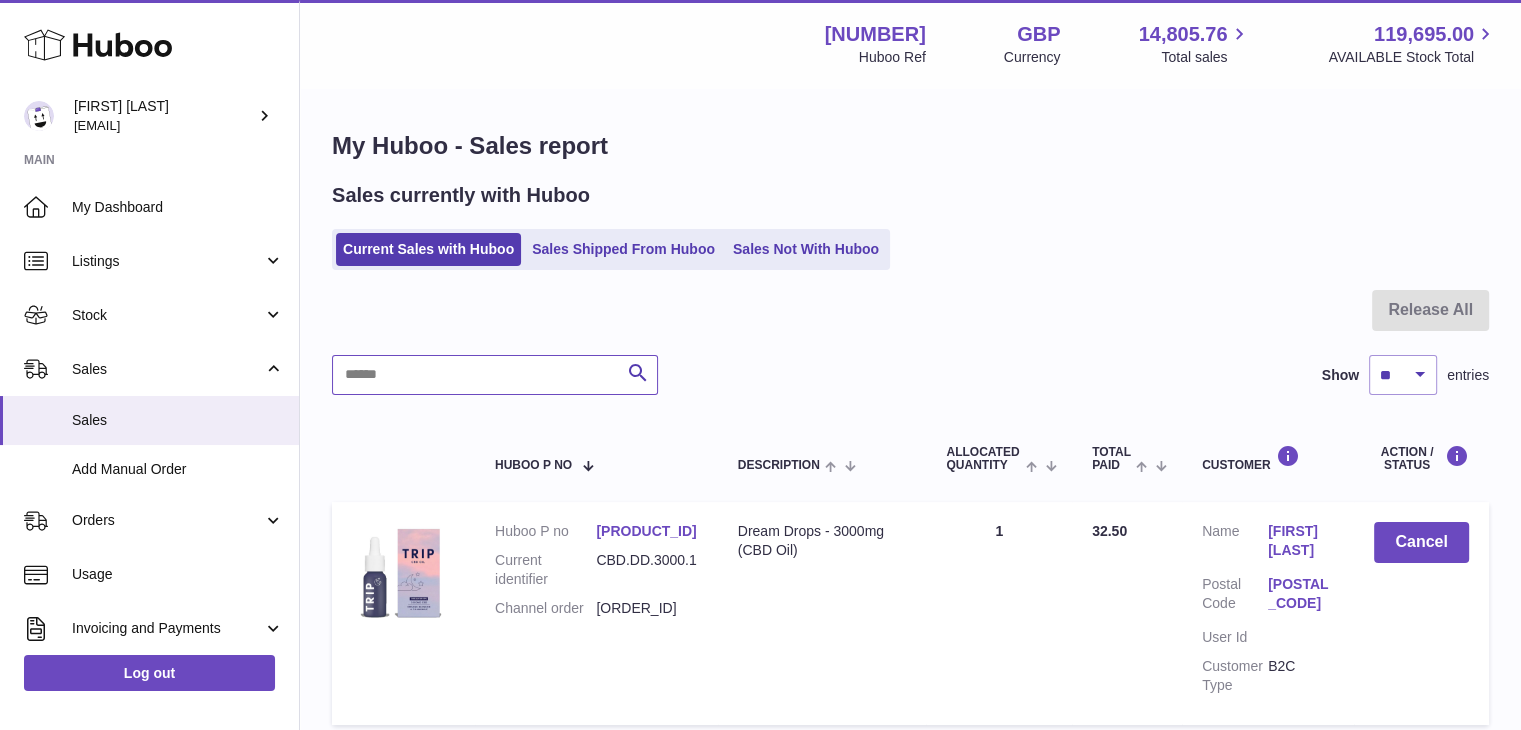 click at bounding box center (495, 375) 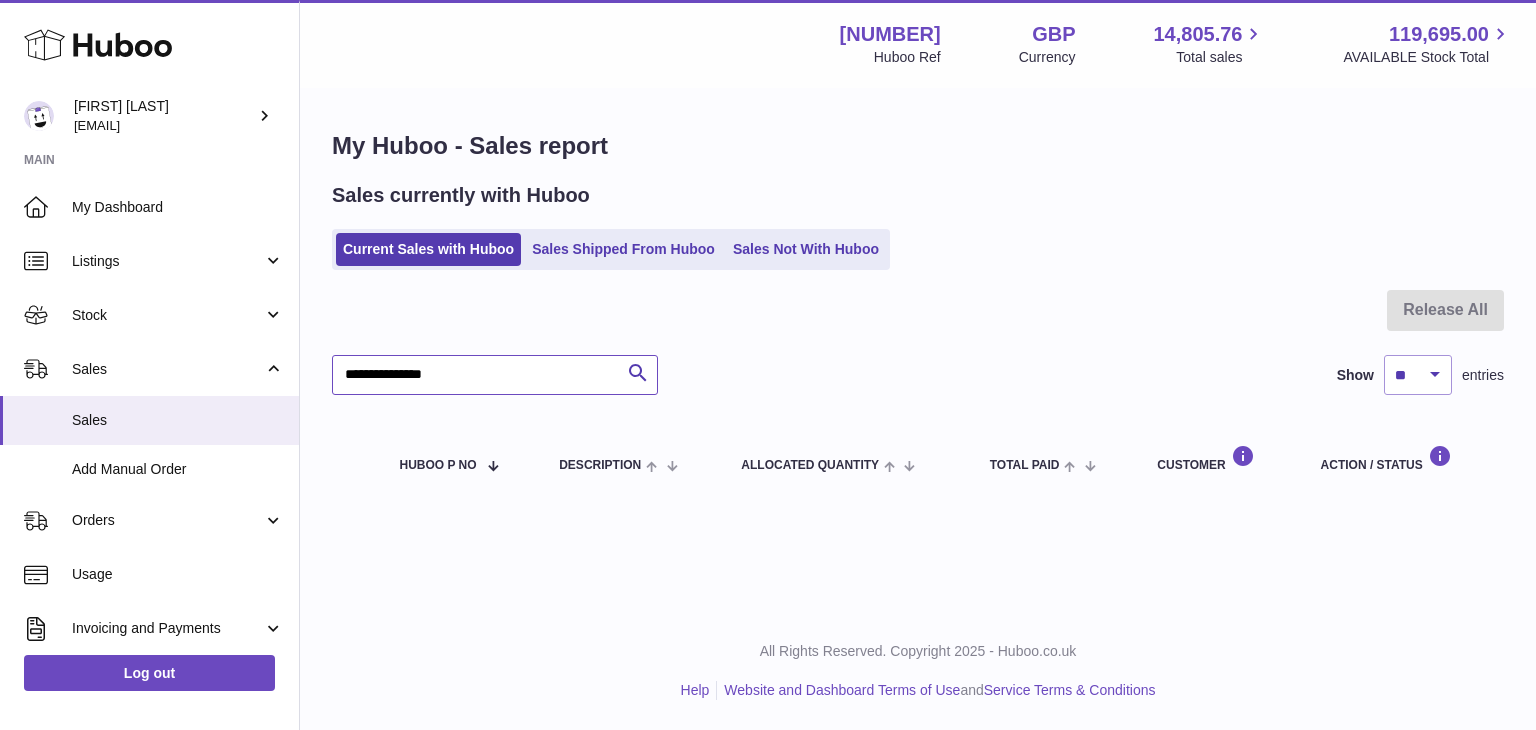 click on "**********" at bounding box center [495, 375] 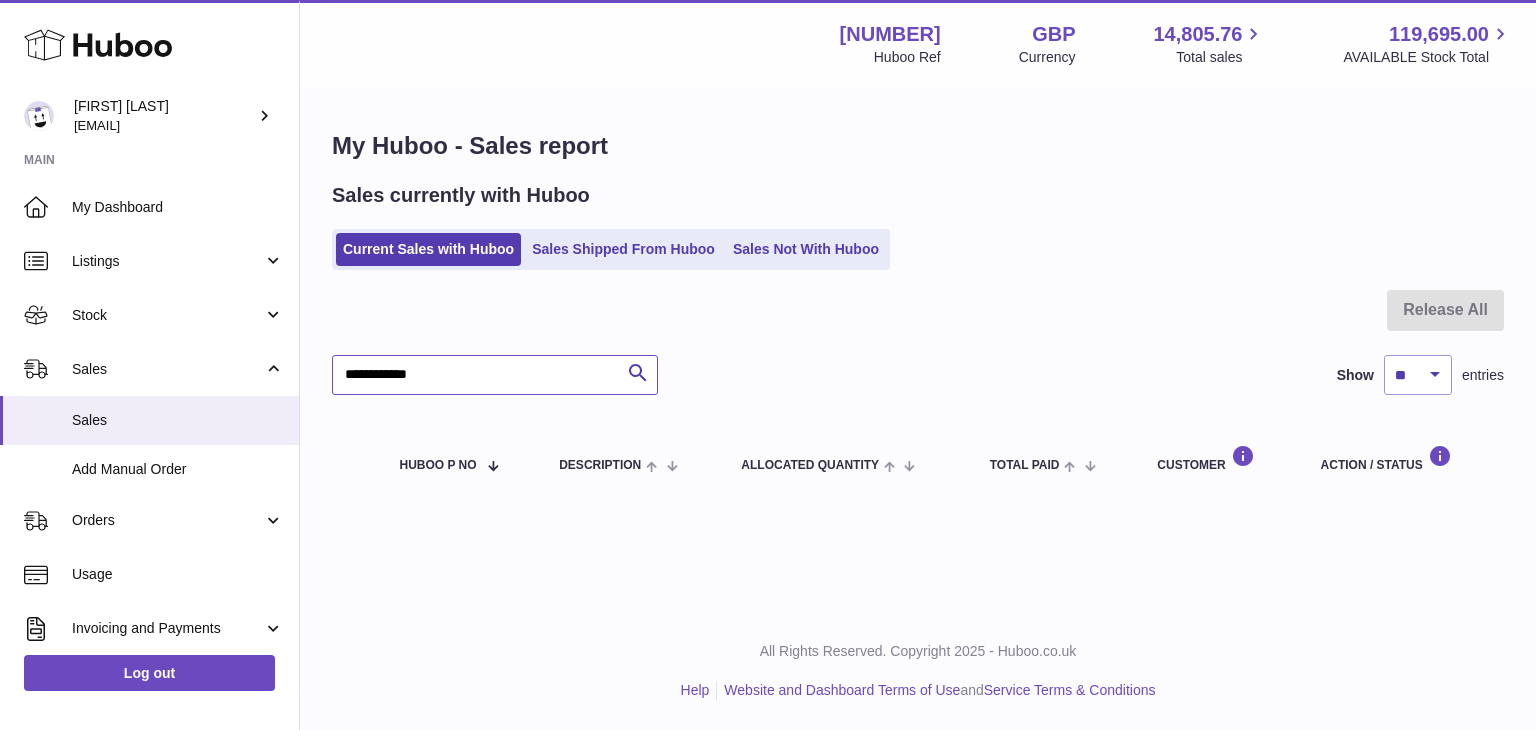 type on "**********" 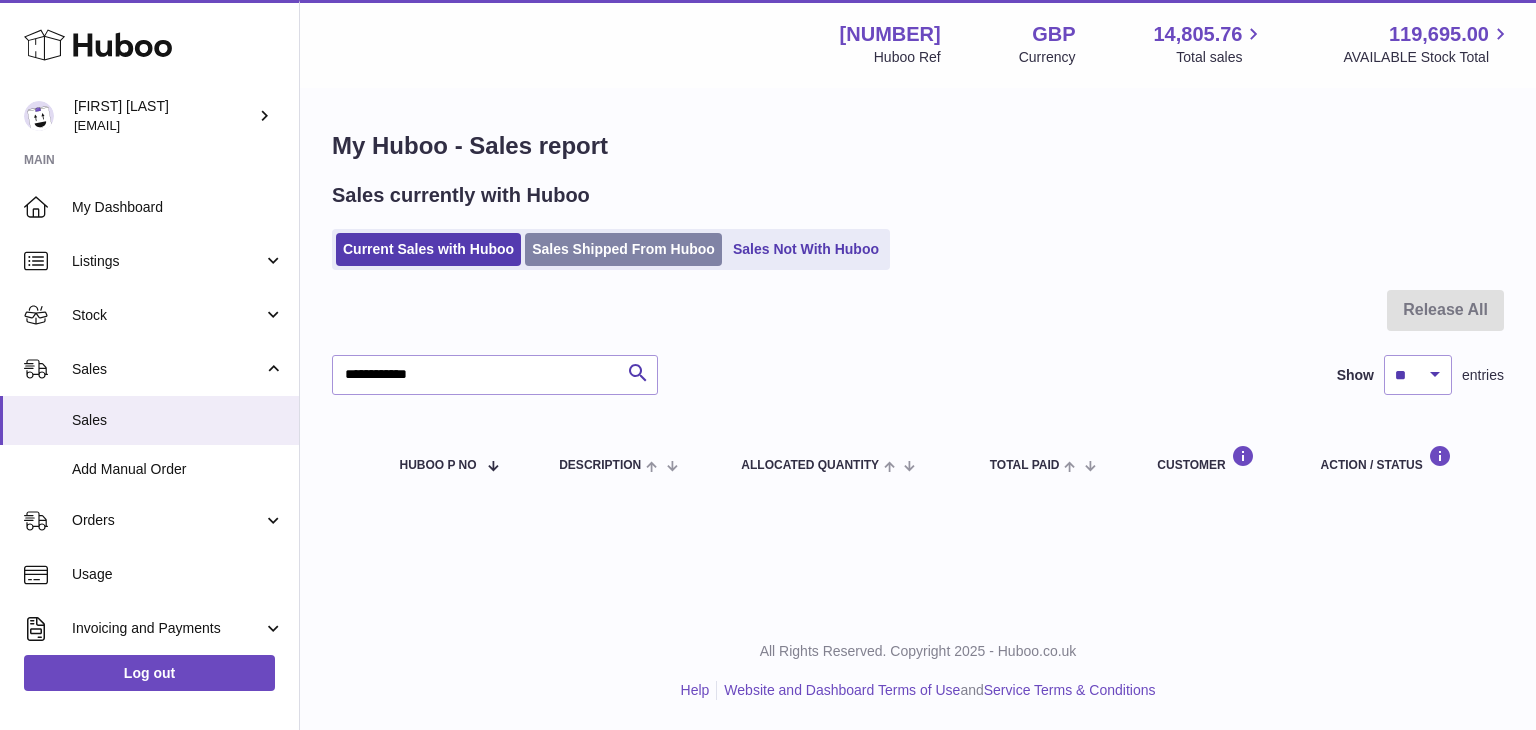 click on "Sales Shipped From Huboo" at bounding box center (623, 249) 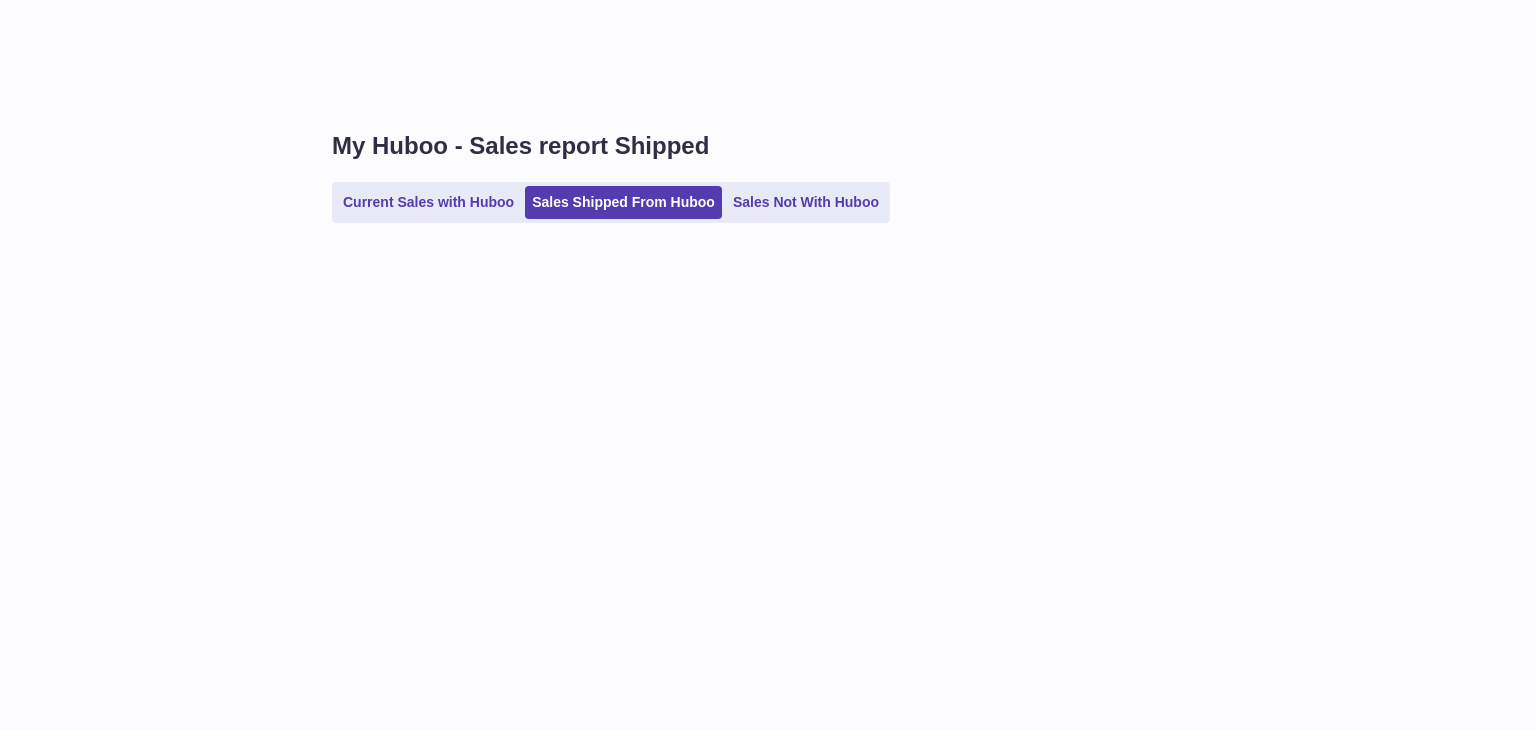 scroll, scrollTop: 0, scrollLeft: 0, axis: both 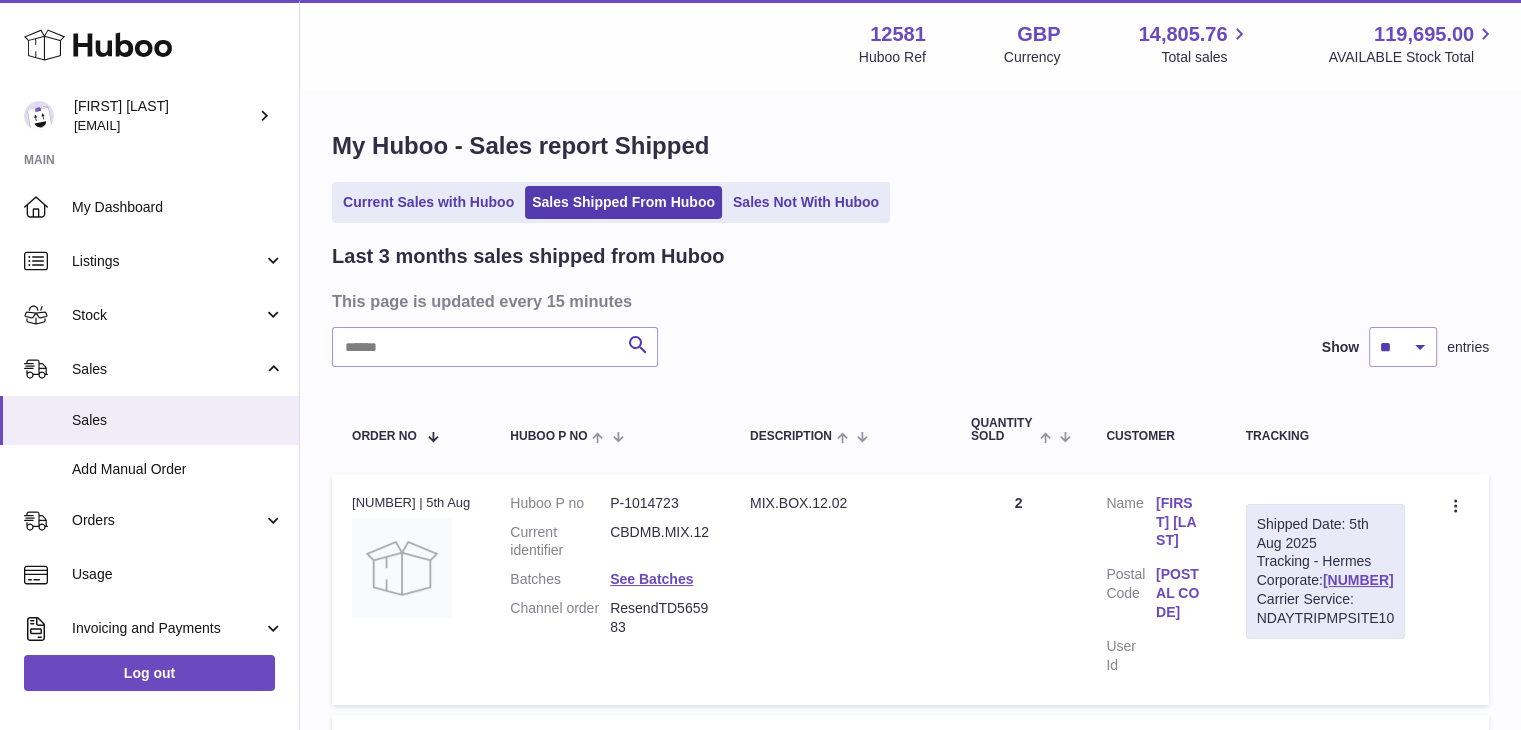 click on "Last 3 months sales shipped from Huboo     This page is updated every 15 minutes       Search
Show
** ** **
entries
Order No       Huboo P no       Description       Quantity Sold
Customer
Tracking
Order no
[NUMBER] | 5th Aug
Huboo P no   P-1014723   Current identifier   CBDMB.MIX.12   Batches   See Batches
Channel order
ResendTD565983     Description
MIX.BOX.12.02
Quantity
2
Customer  Name   [FIRST] [LAST]   Postal Code   [POSTAL CODE]   User Id
Shipped Date: 5th Aug 2025
Tracking - Hermes Corporate:
[NUMBER]
Carrier Service: NDAYTRIPMPSITE10
Create a ticket
Order no     Huboo P no   P-1014723" at bounding box center (910, 1582) 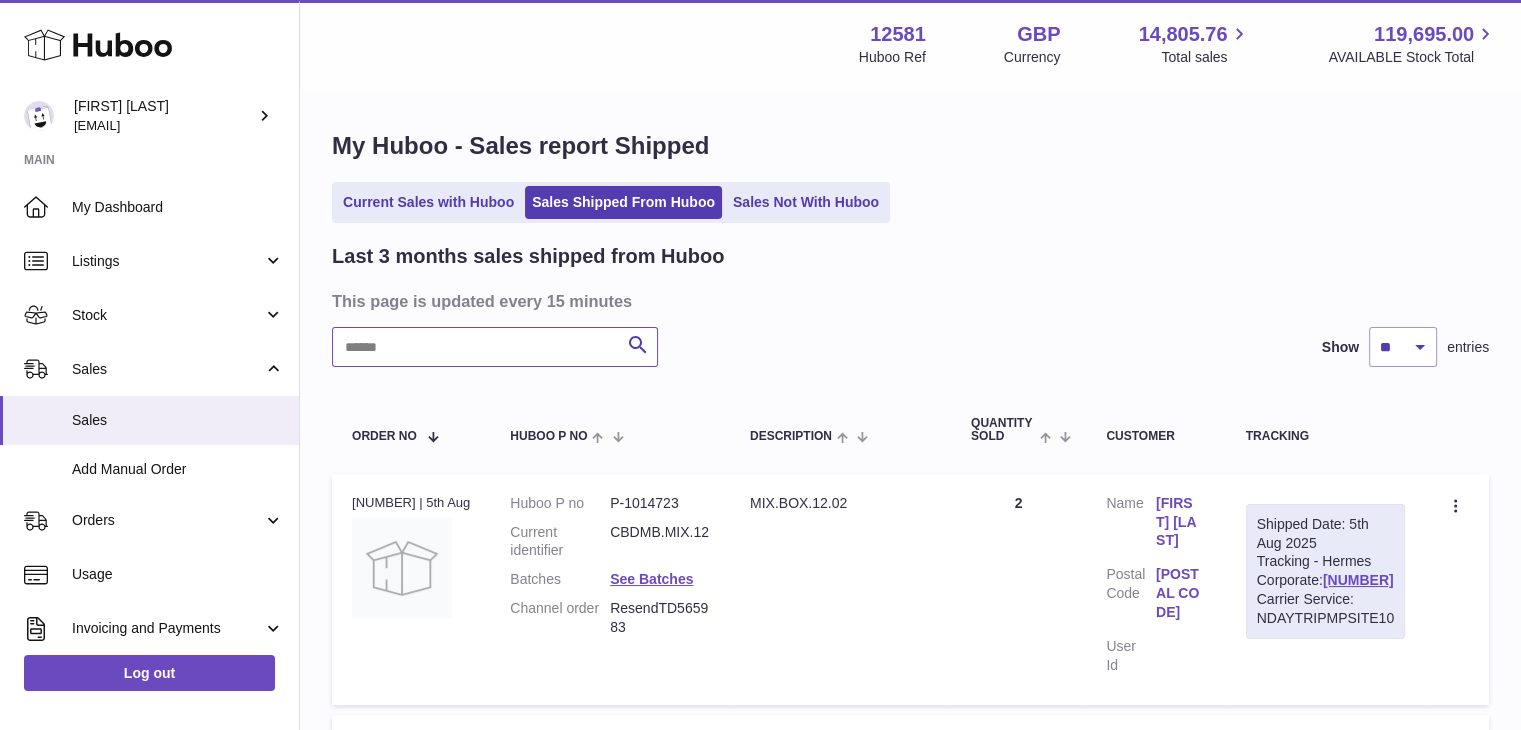 click at bounding box center [495, 347] 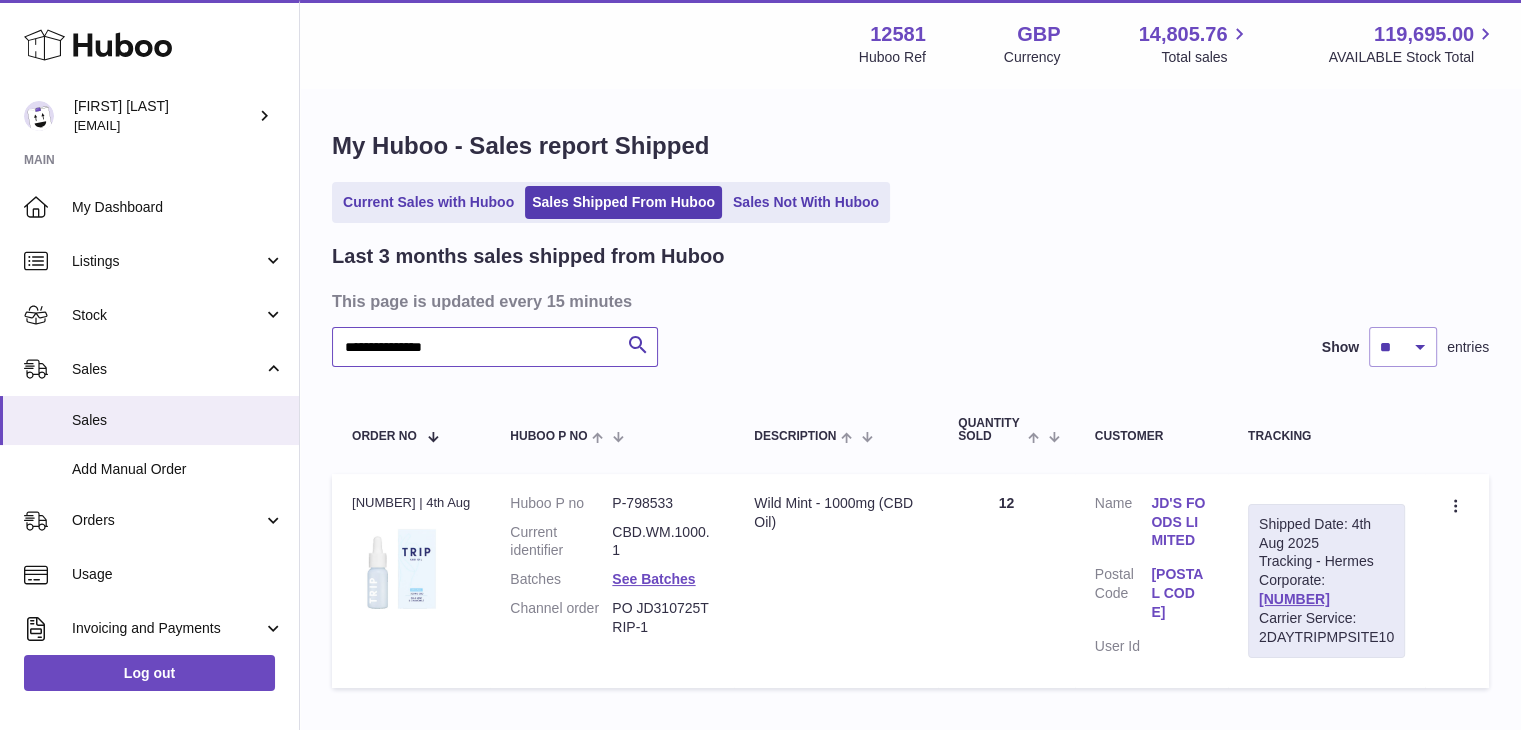 click on "**********" at bounding box center (495, 347) 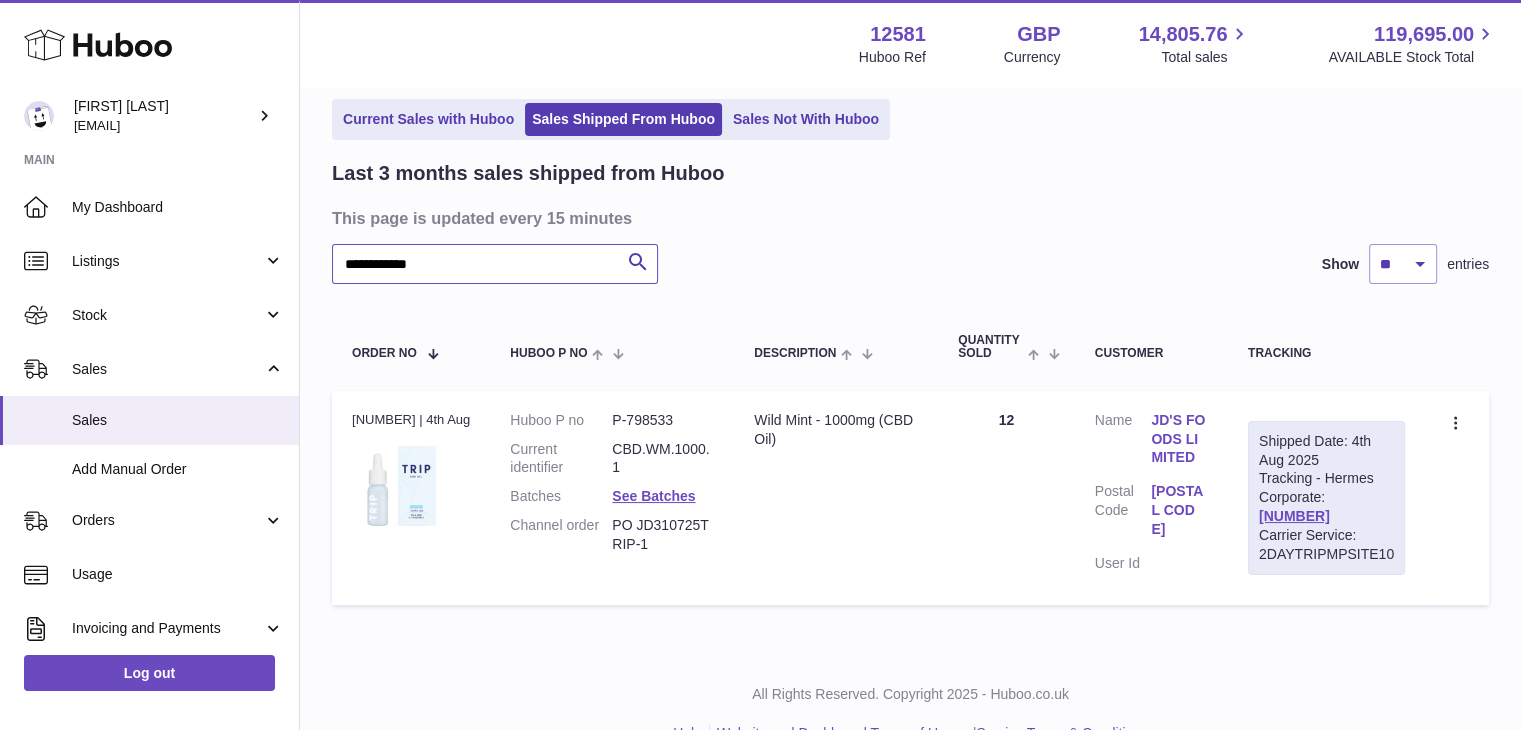 scroll, scrollTop: 84, scrollLeft: 0, axis: vertical 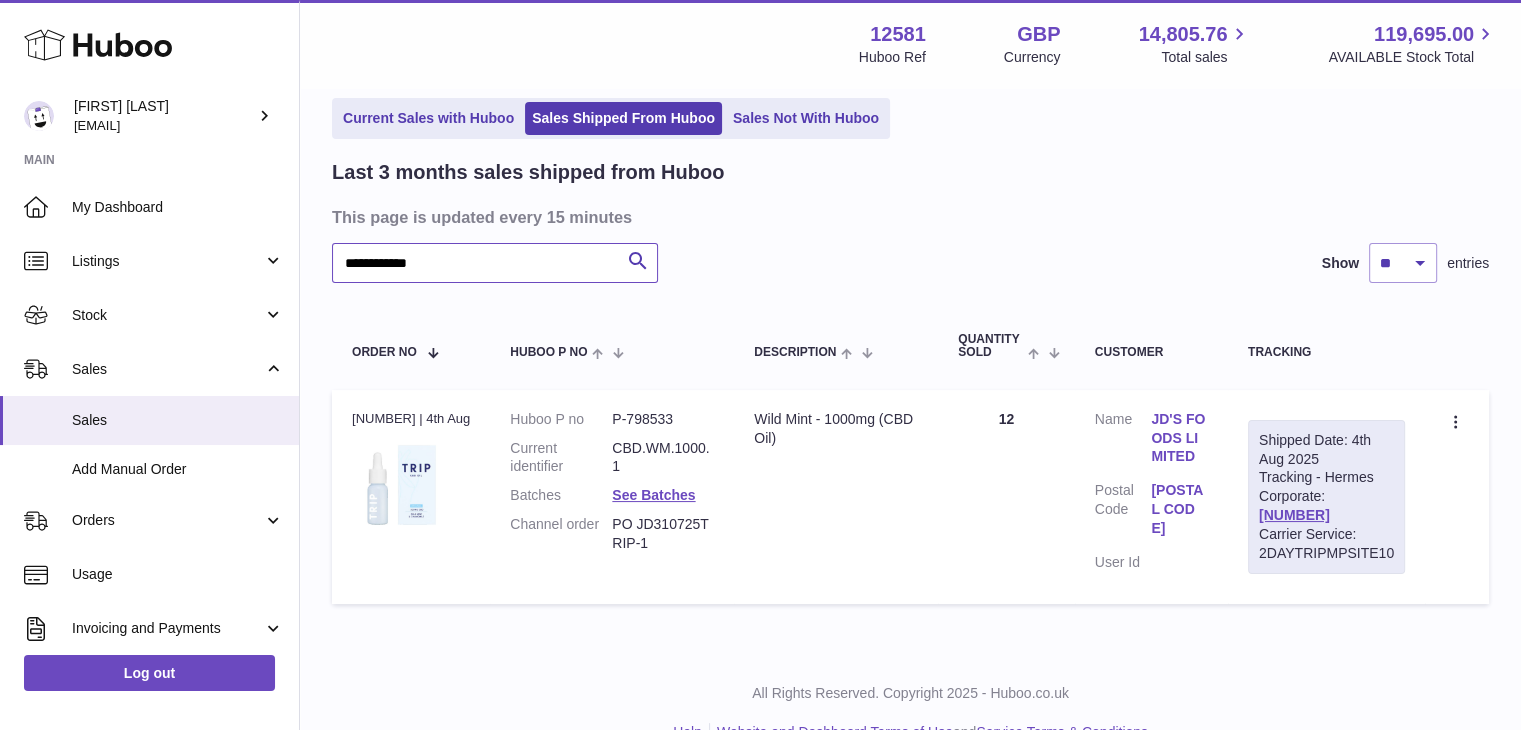 click on "**********" at bounding box center [495, 263] 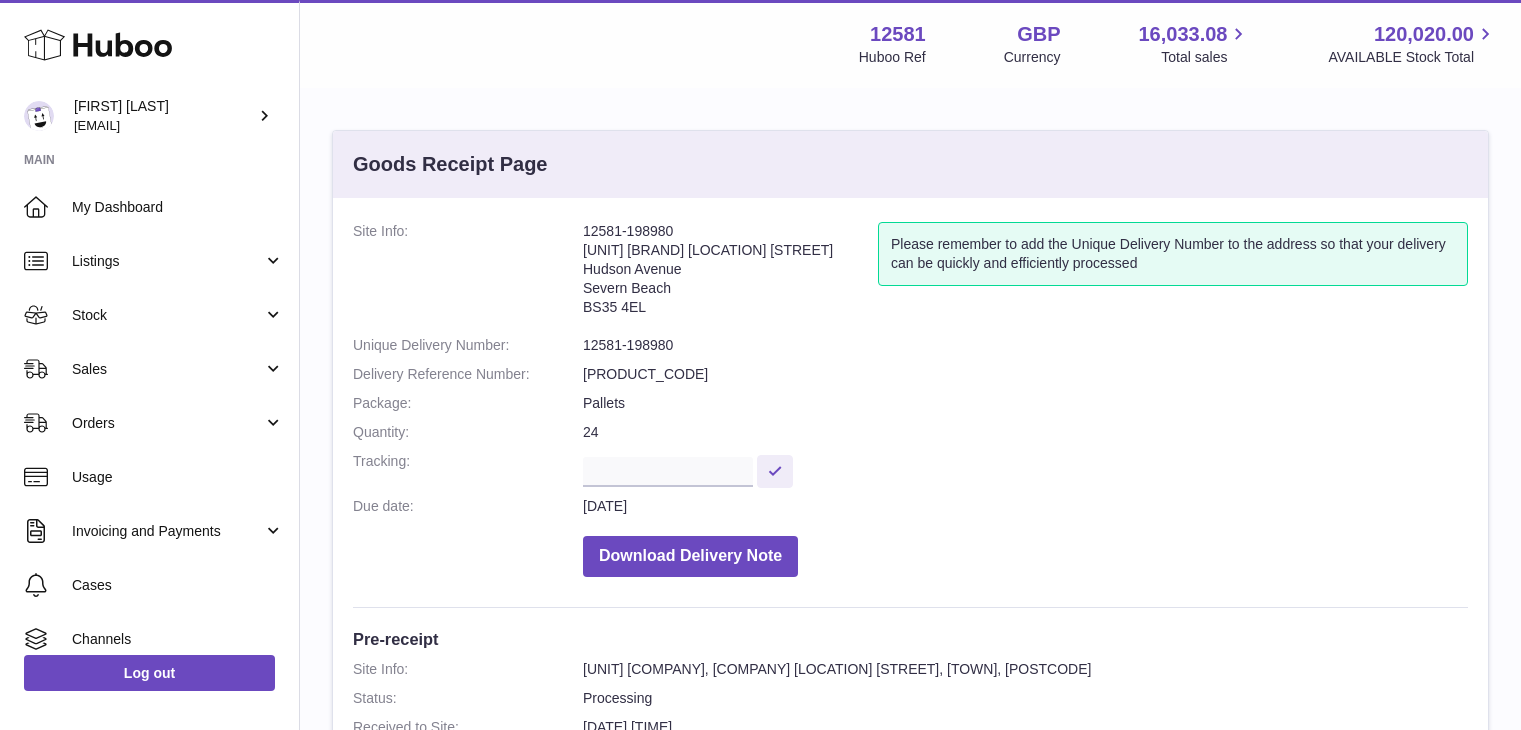 scroll, scrollTop: 402, scrollLeft: 0, axis: vertical 